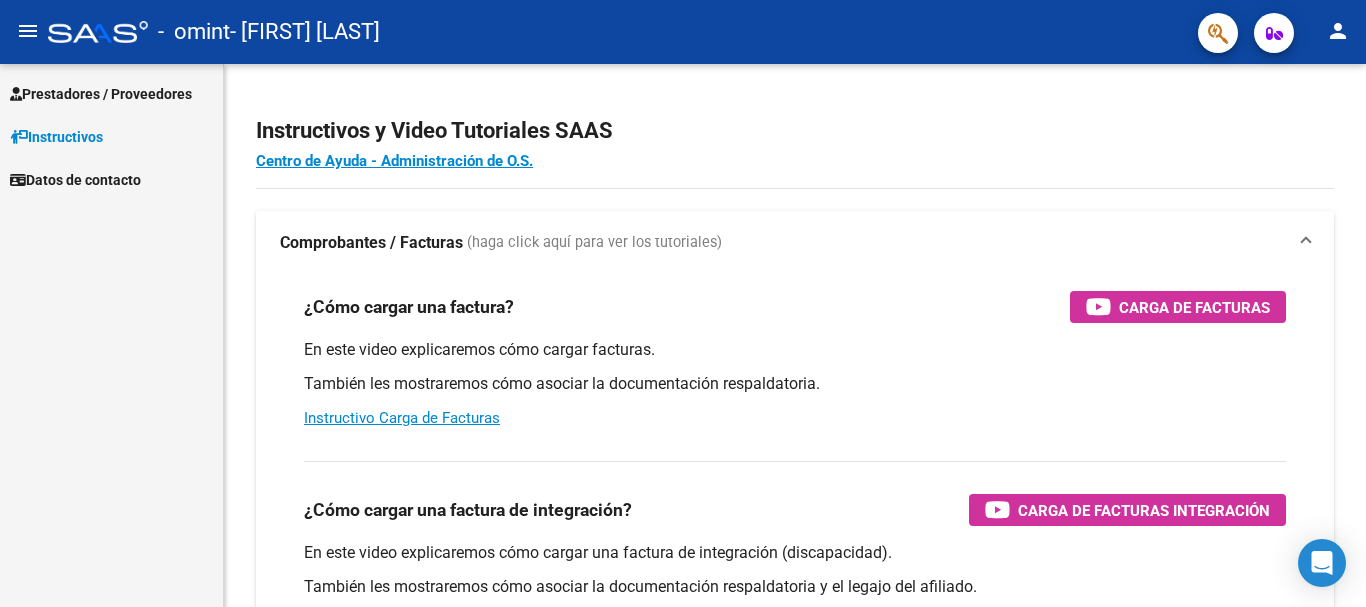 scroll, scrollTop: 0, scrollLeft: 0, axis: both 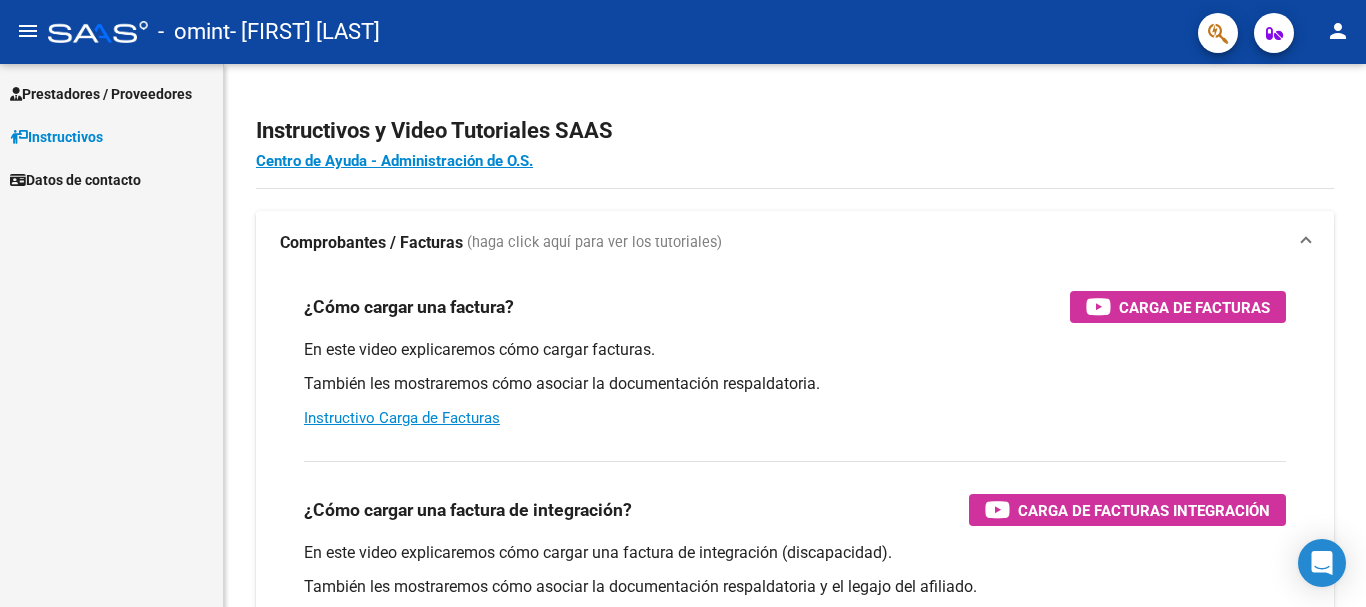 click on "Datos de contacto" at bounding box center (75, 180) 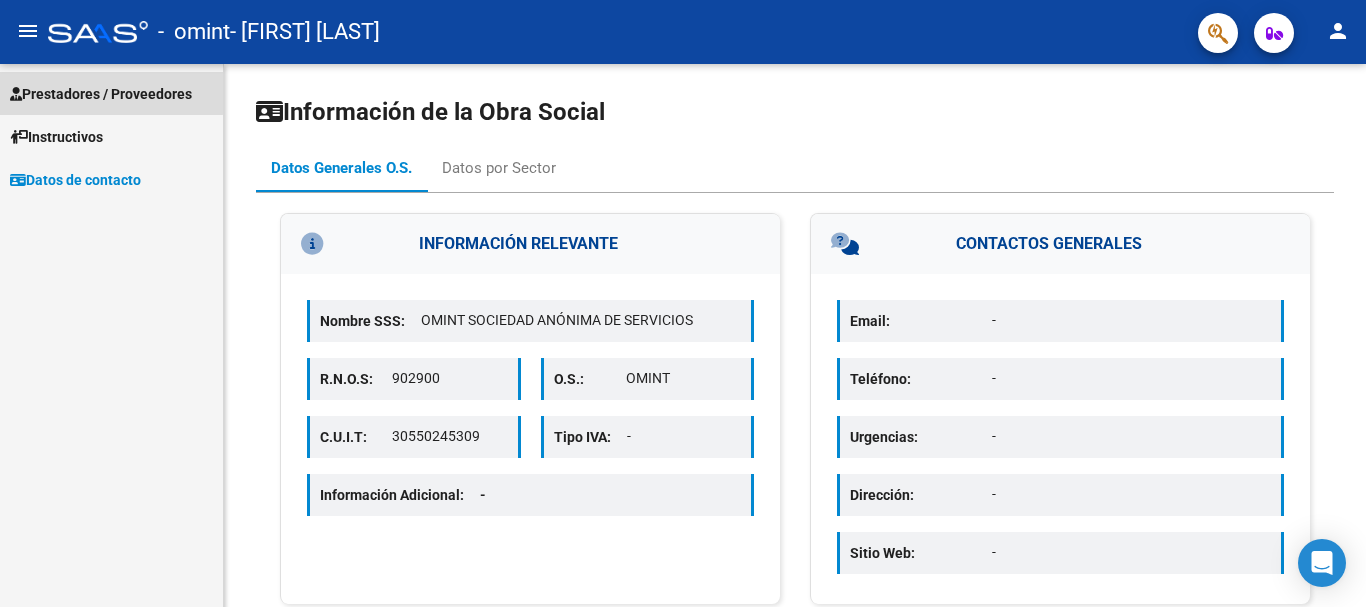 click on "Prestadores / Proveedores" at bounding box center [101, 94] 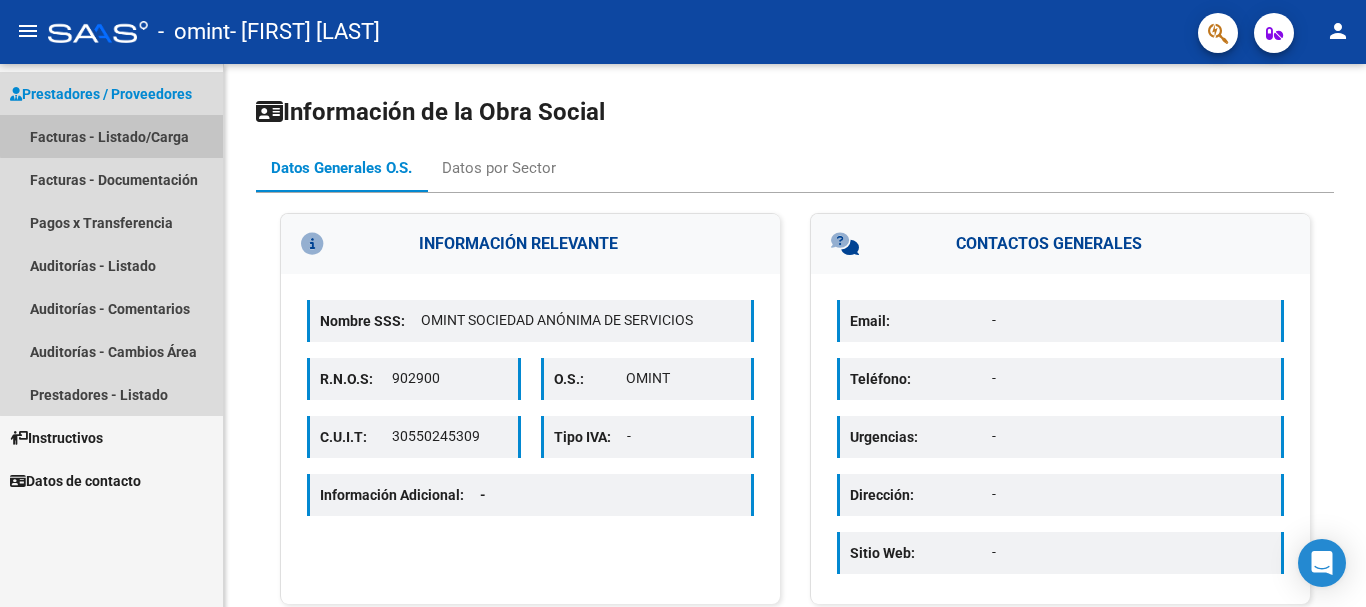 click on "Facturas - Listado/Carga" at bounding box center (111, 136) 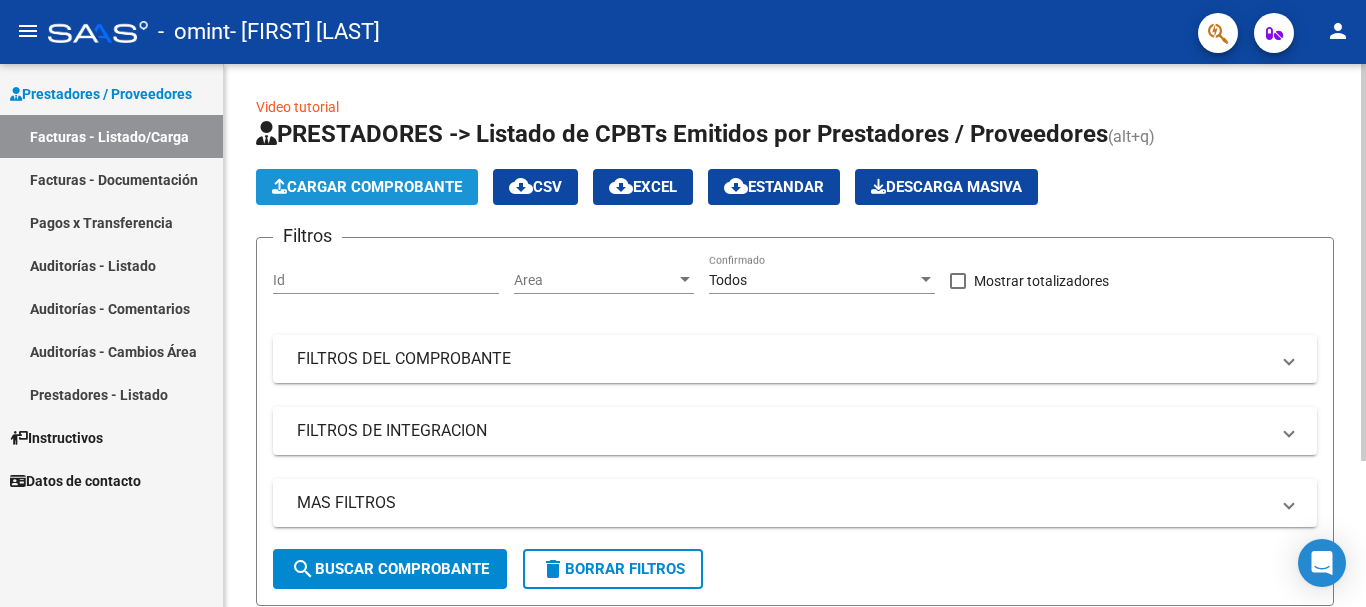 click on "Cargar Comprobante" 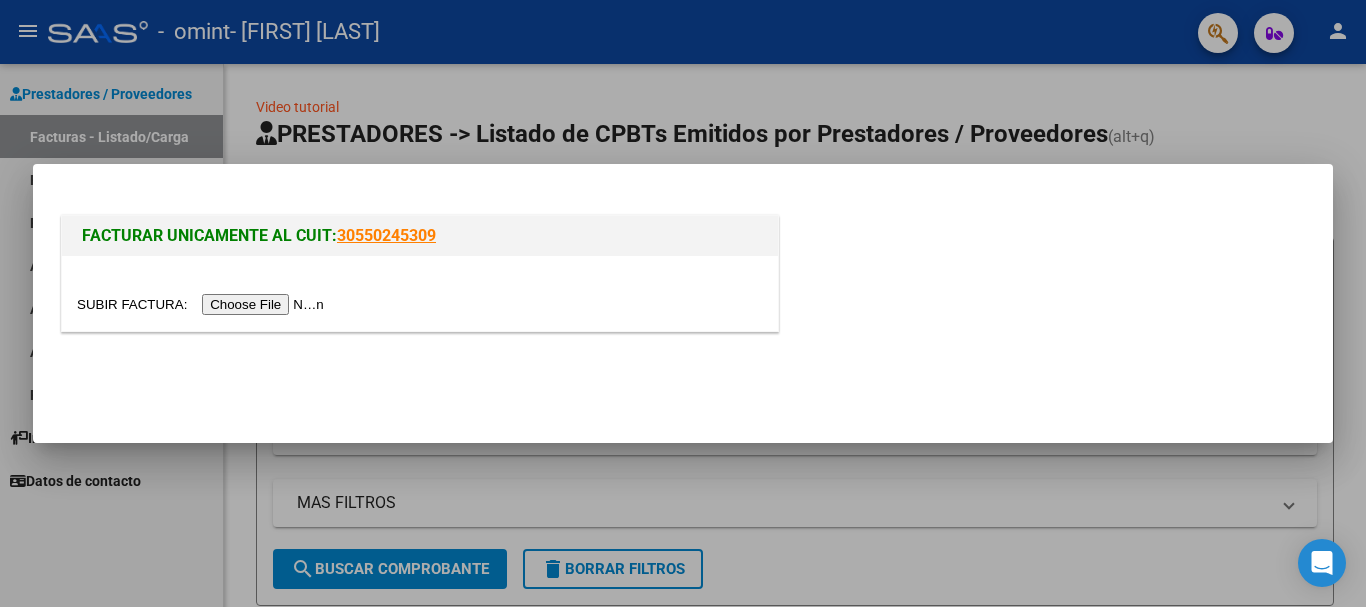 click at bounding box center (203, 304) 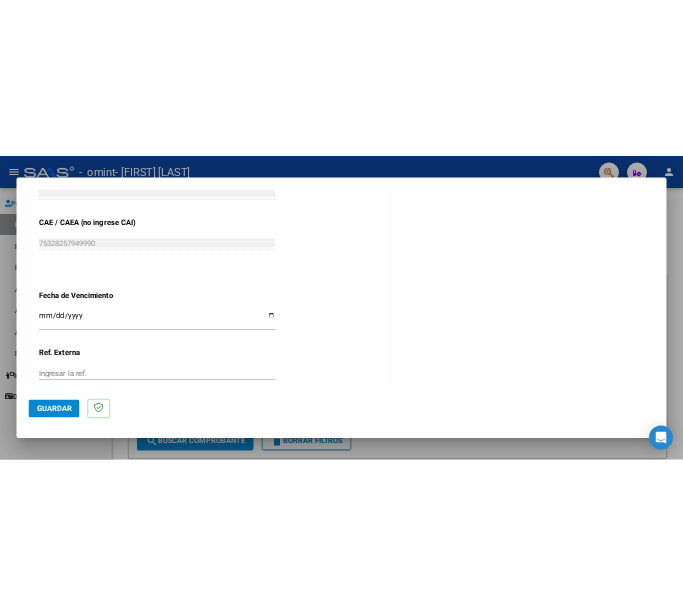 scroll, scrollTop: 1300, scrollLeft: 0, axis: vertical 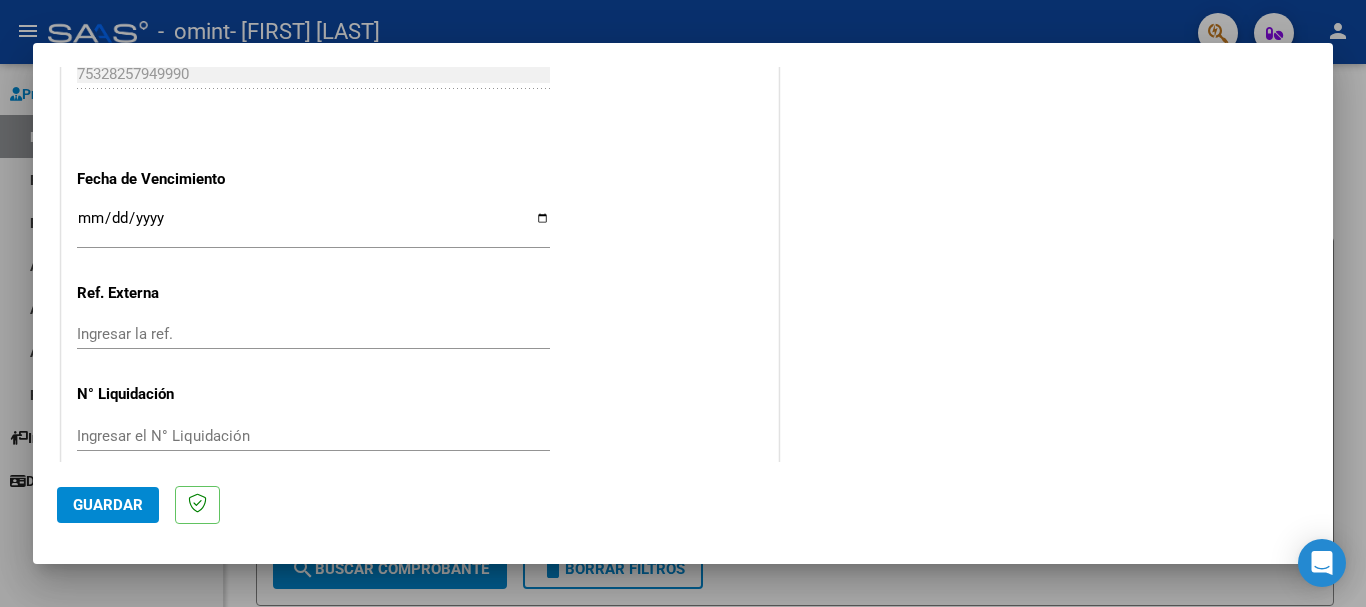 click on "Ingresar la fecha" 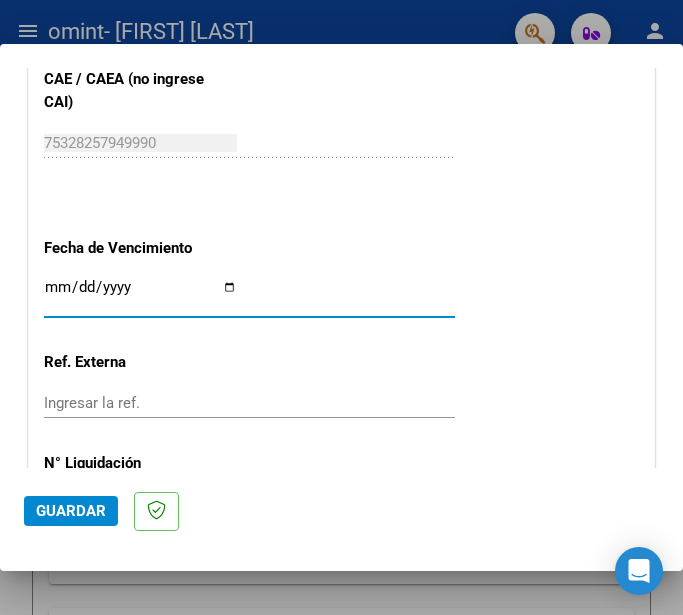 click on "CUIT  *   [CUIT] Ingresar CUIT  ANALISIS PRESTADOR  Area destinado * Integracion Seleccionar Area Luego de guardar debe preaprobar la factura asociandola a un legajo de integracion y subir la documentacion respaldatoria (planilla de asistencia o ddjj para periodo de aislamiento)  Periodo de Prestacion (Ej: 202305 para Mayo 2023    Ingrese el Periodo de Prestacion como indica el ejemplo   Comprobante Tipo * Factura C Seleccionar Tipo Punto de Venta  *   2 Ingresar el Nro.  Numero  *   1261 Ingresar el Nro.  Monto  *   $ 111.335,49 Ingresar el monto  Fecha del Cpbt.  *   2025-08-01 Ingresar la fecha  CAE / CAEA (no ingrese CAI)    [CAE] Ingresar el CAE o CAEA (no ingrese CAI)  Fecha de Vencimiento    Ingresar la fecha  Ref. Externa    Ingresar la ref.  N° Liquidacion    Ingresar el N° Liquidacion" at bounding box center [341, -214] 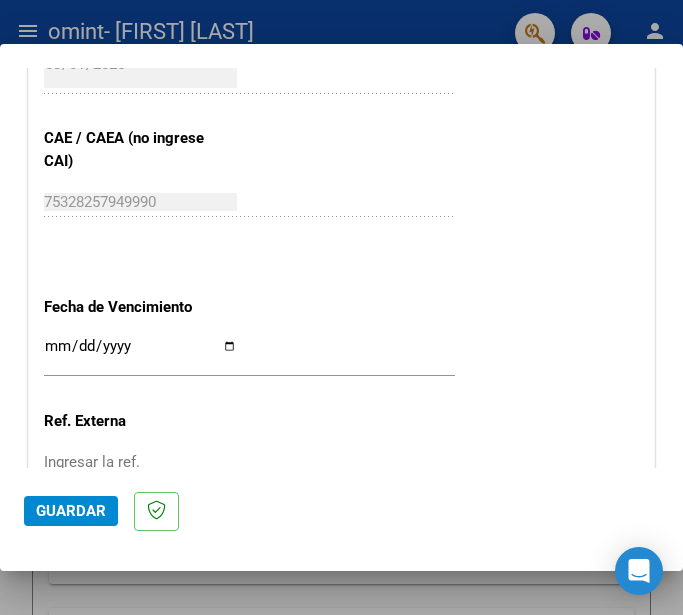 scroll, scrollTop: 1300, scrollLeft: 0, axis: vertical 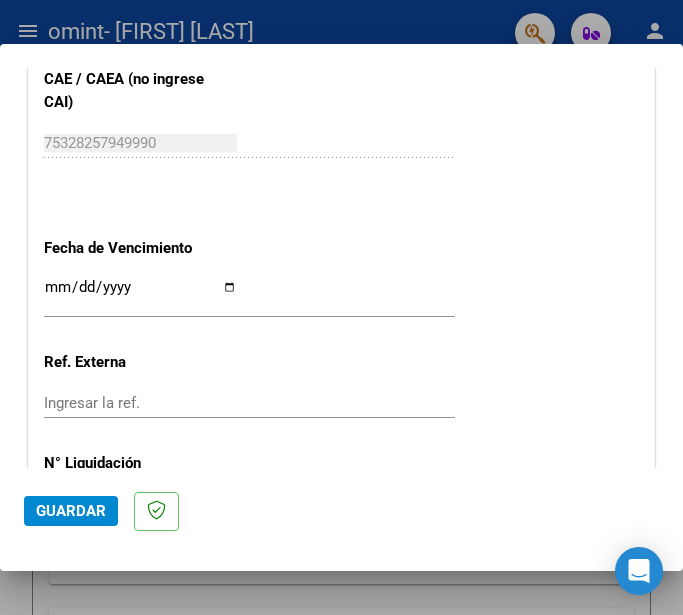 click on "Ingresar la fecha" at bounding box center (140, 295) 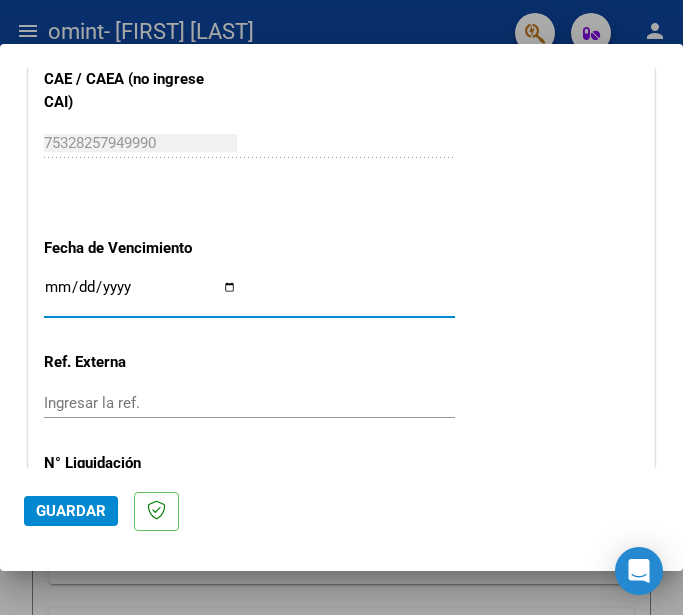 type on "2025-08-11" 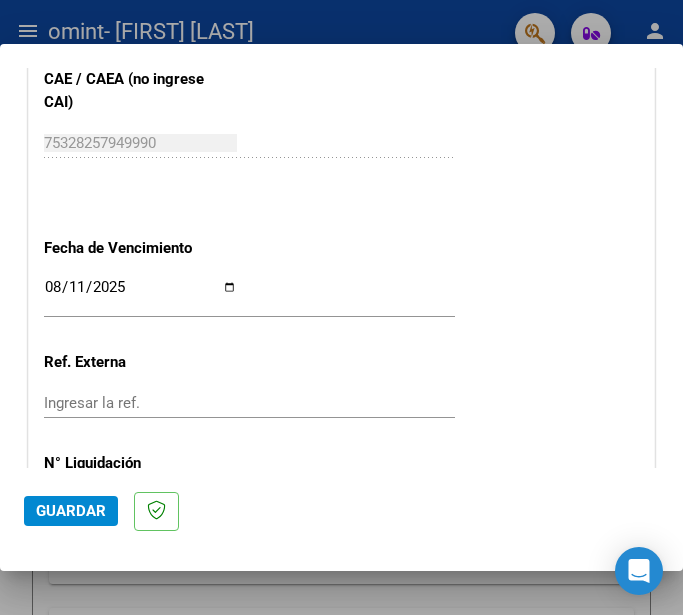 click on "CUIT  *   [CUIT] Ingresar CUIT  ANALISIS PRESTADOR  Area destinado * Integracion Seleccionar Area Luego de guardar debe preaprobar la factura asociandola a un legajo de integracion y subir la documentacion respaldatoria (planilla de asistencia o ddjj para periodo de aislamiento)  Periodo de Prestacion (Ej: 202305 para Mayo 2023    Ingrese el Periodo de Prestacion como indica el ejemplo   Comprobante Tipo * Factura C Seleccionar Tipo Punto de Venta  *   2 Ingresar el Nro.  Numero  *   1261 Ingresar el Nro.  Monto  *   $ 111.335,49 Ingresar el monto  Fecha del Cpbt.  *   2025-08-01 Ingresar la fecha  CAE / CAEA (no ingrese CAI)    [CAE] Ingresar el CAE o CAEA (no ingrese CAI)  Fecha de Vencimiento    2025-08-11 Ingresar la fecha  Ref. Externa    Ingresar la ref.  N° Liquidacion    Ingresar el N° Liquidacion" at bounding box center [341, -214] 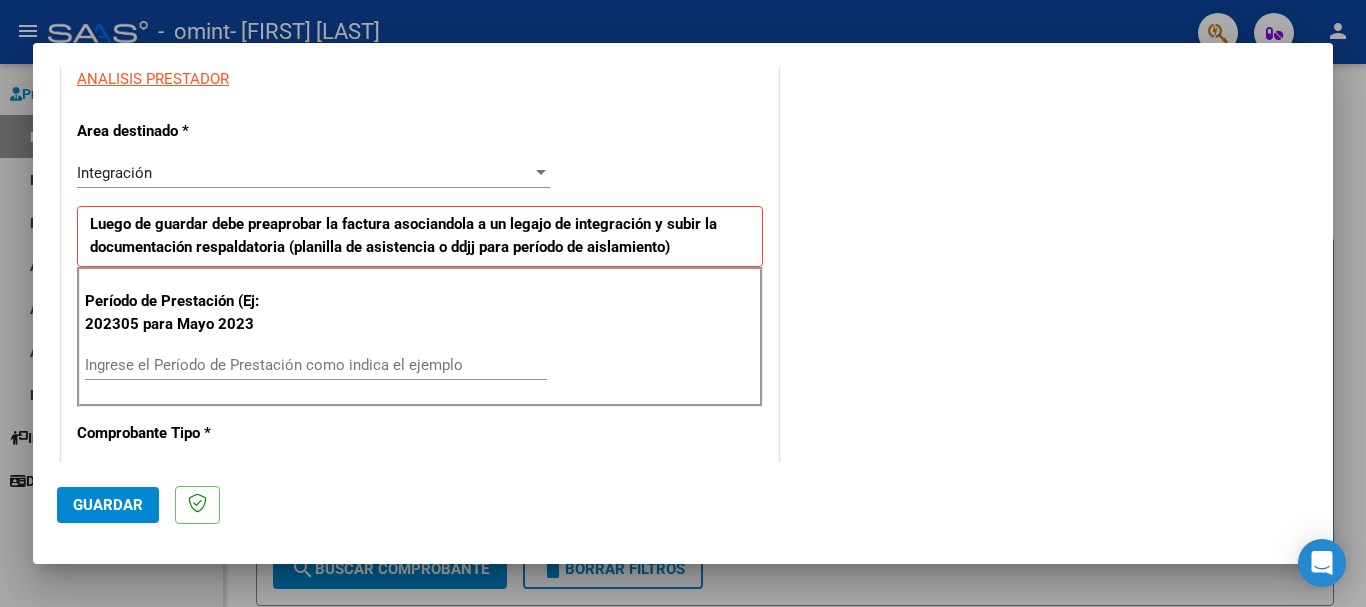 scroll, scrollTop: 400, scrollLeft: 0, axis: vertical 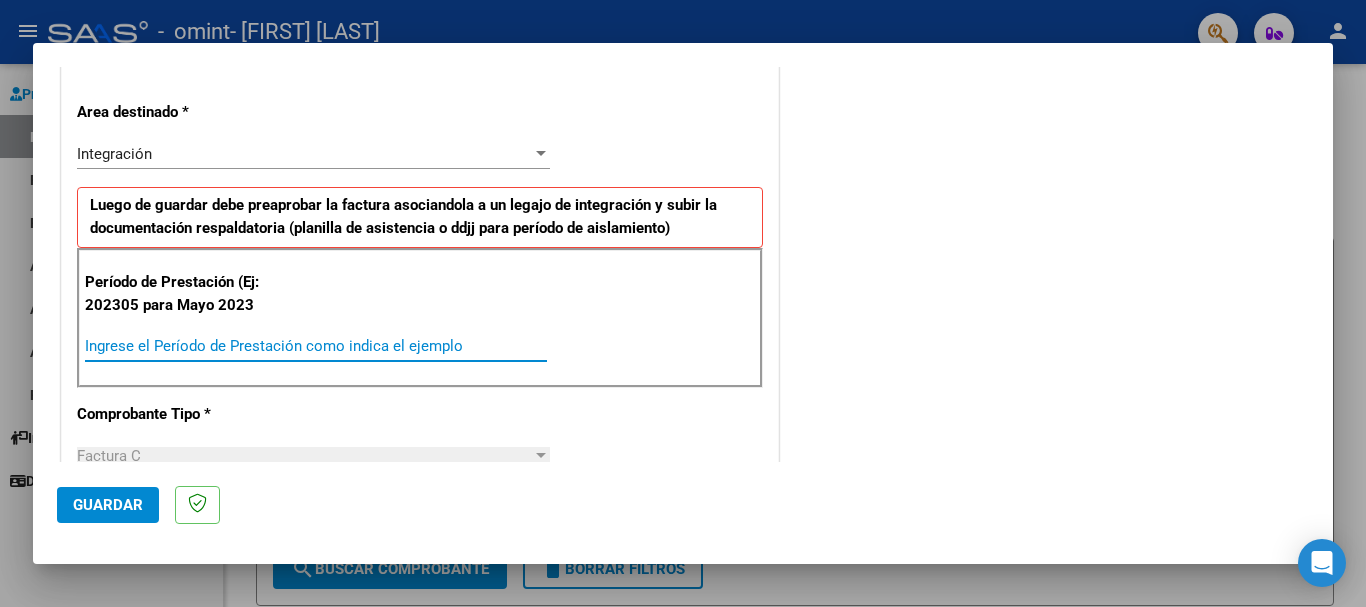 click on "Ingrese el Período de Prestación como indica el ejemplo" at bounding box center [316, 346] 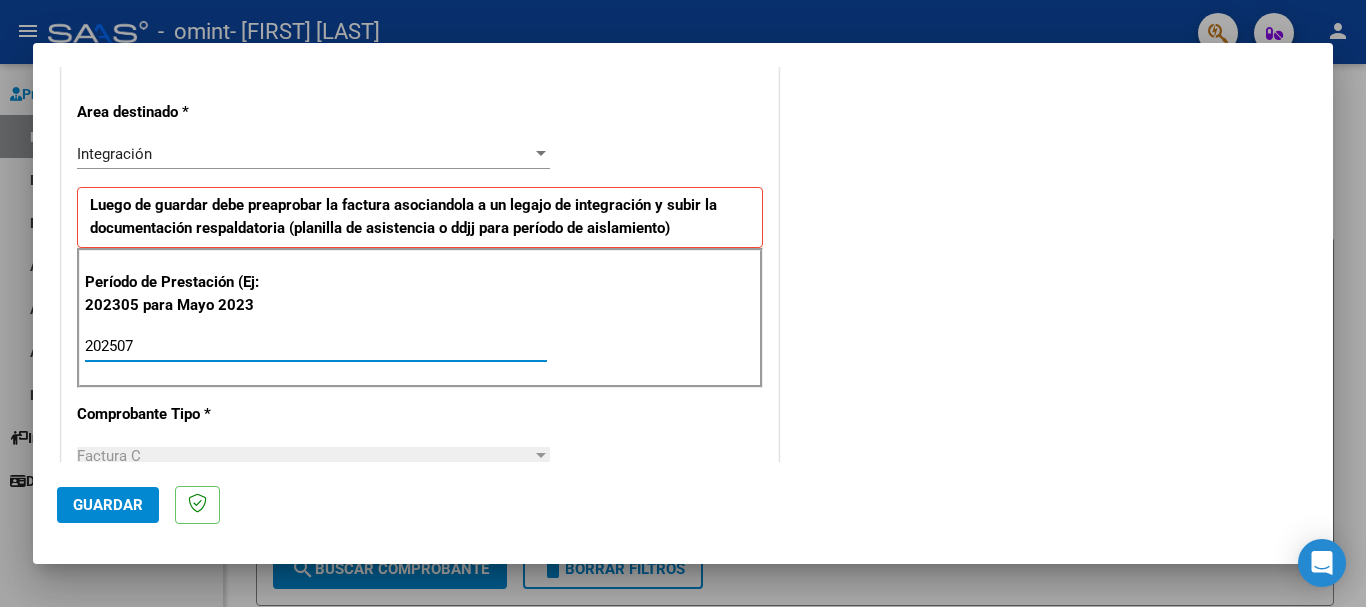 type on "202507" 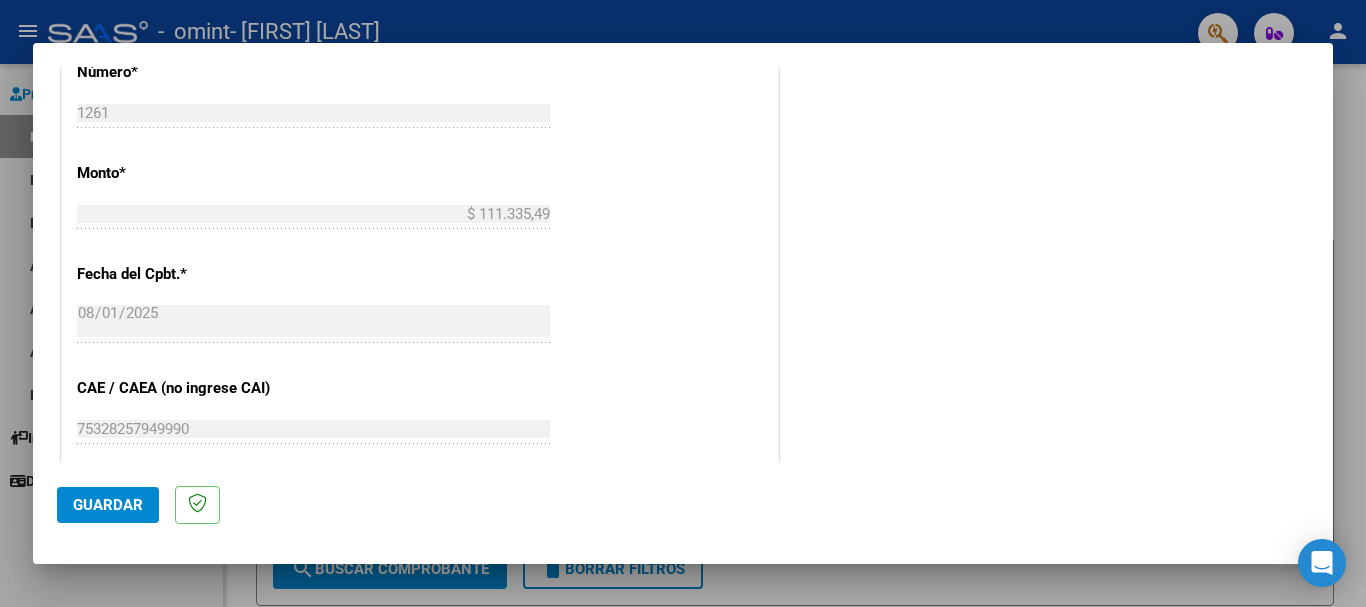 scroll, scrollTop: 1100, scrollLeft: 0, axis: vertical 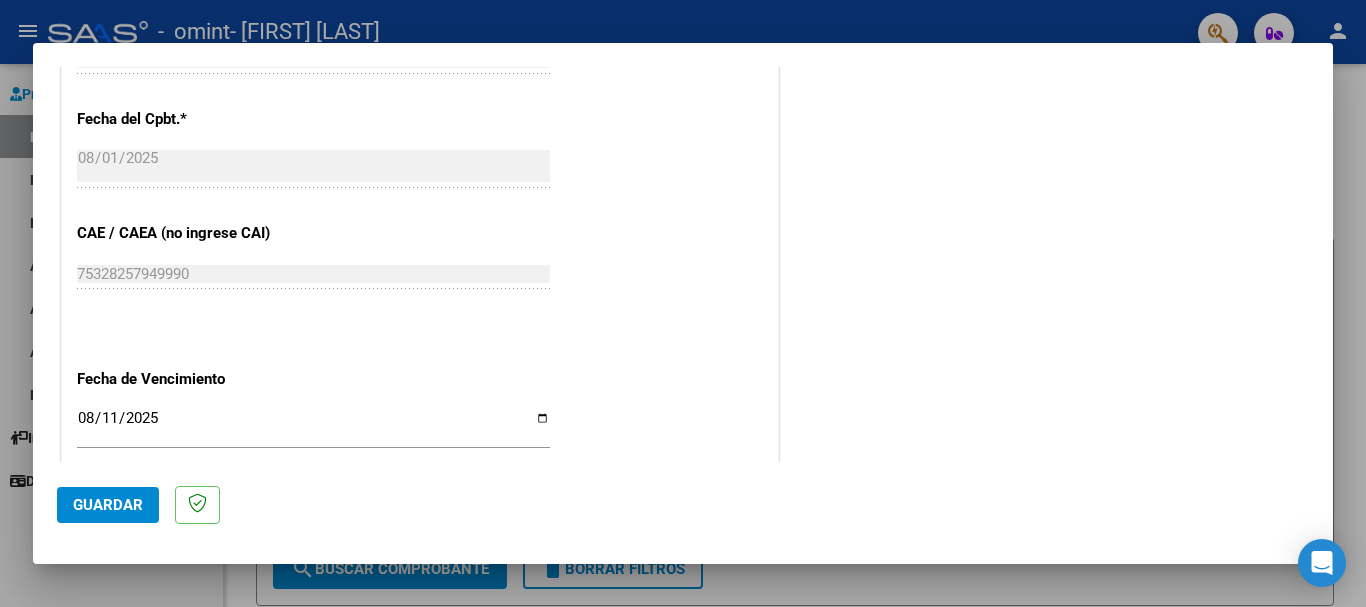 click on "Guardar" 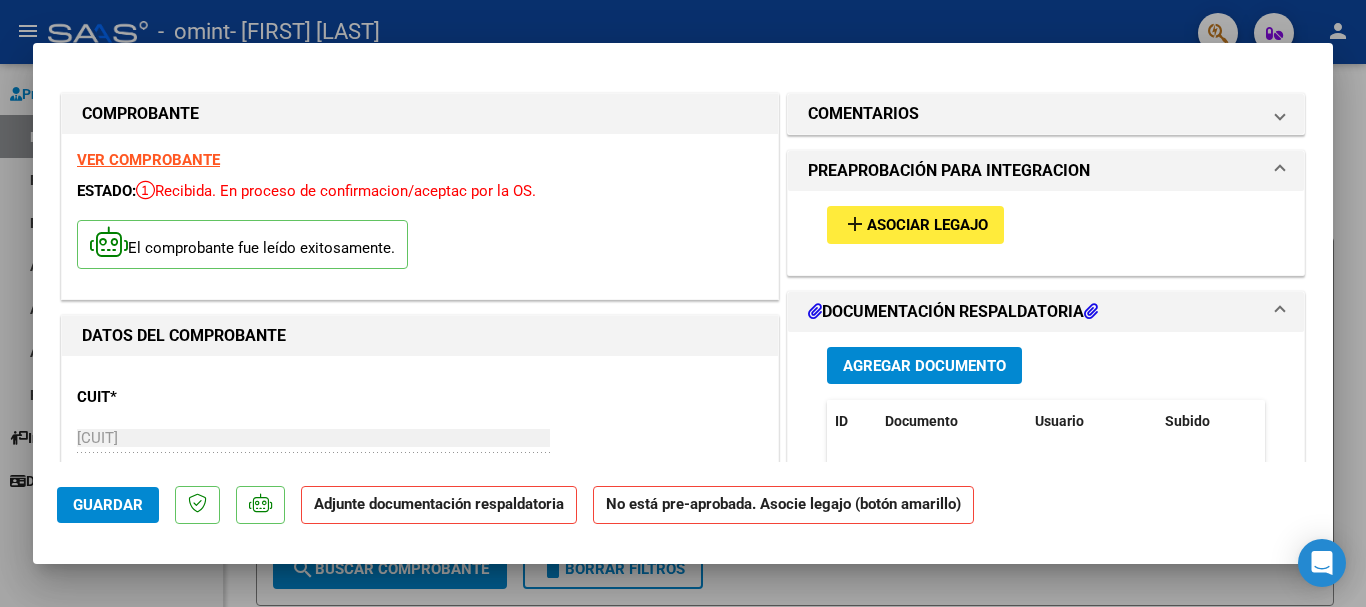 scroll, scrollTop: 100, scrollLeft: 0, axis: vertical 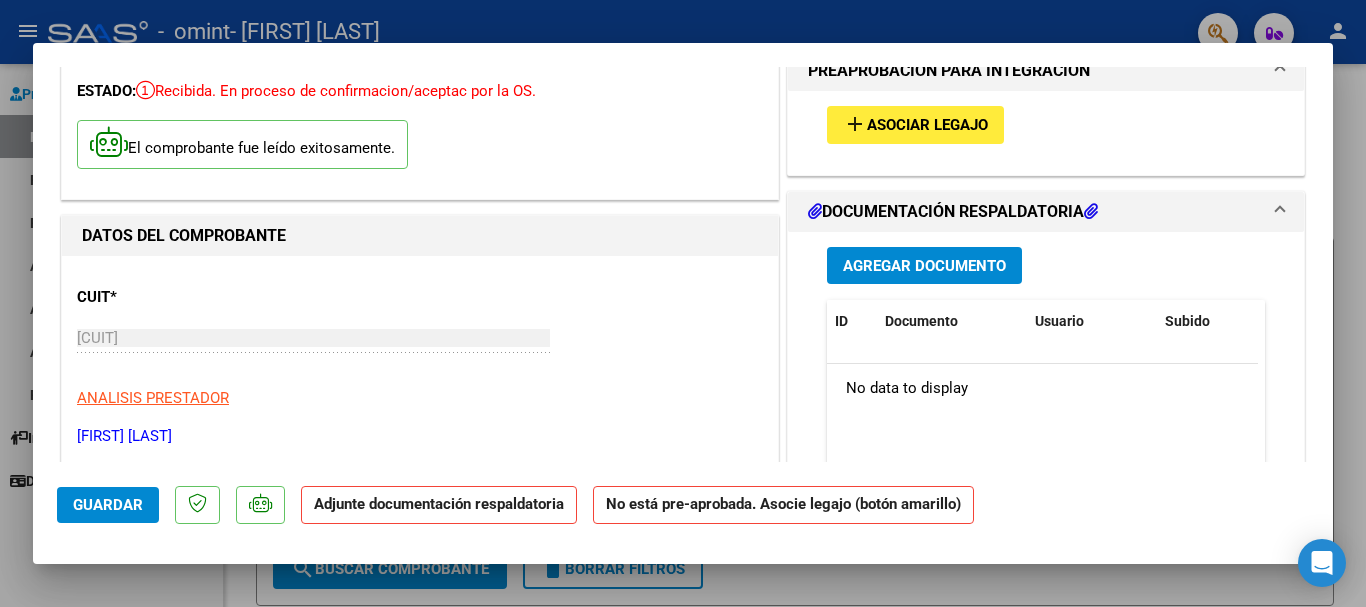 click on "Asociar Legajo" at bounding box center (927, 126) 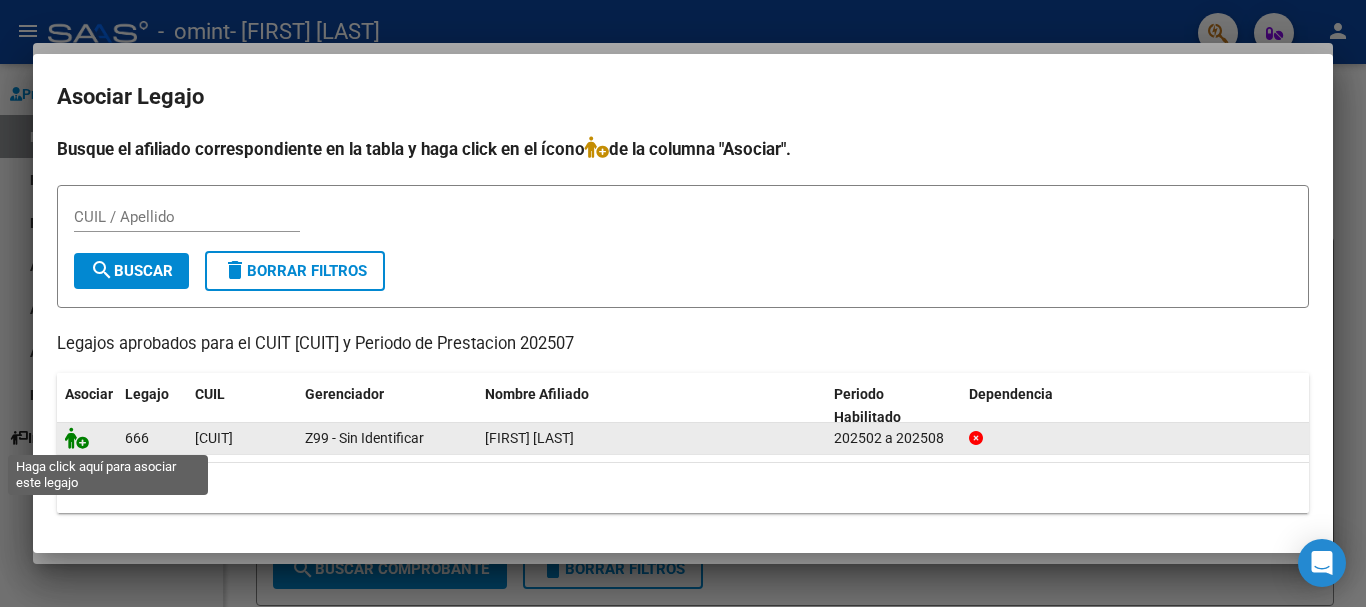 click 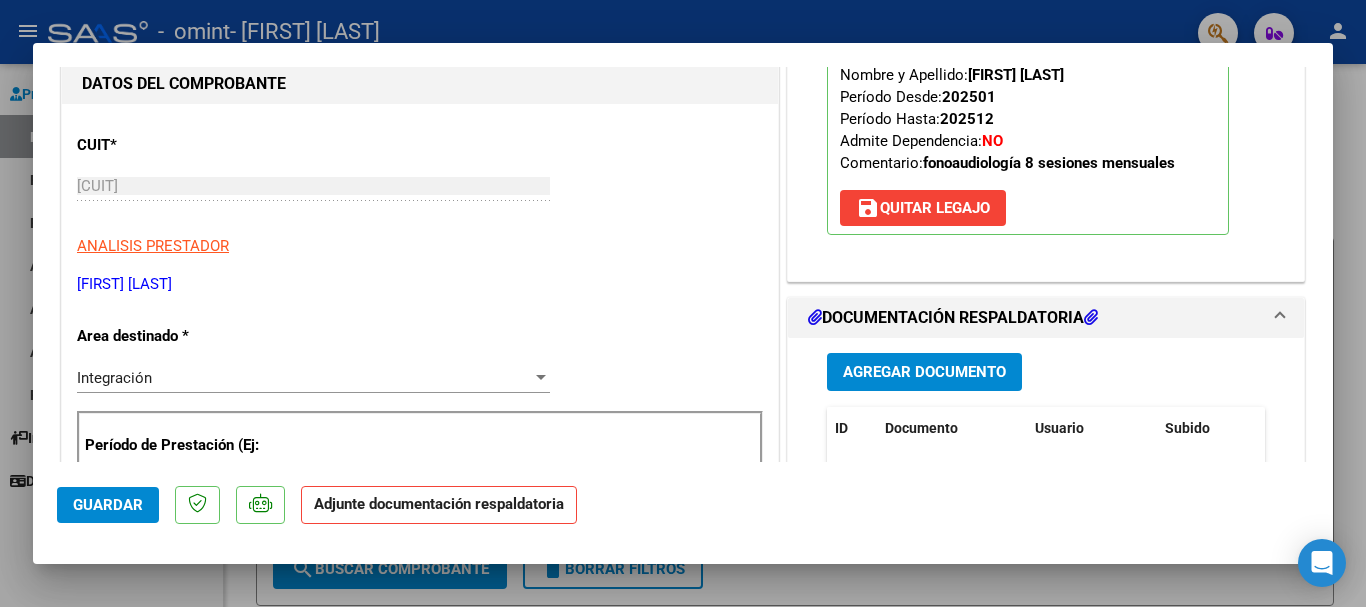 scroll, scrollTop: 195, scrollLeft: 0, axis: vertical 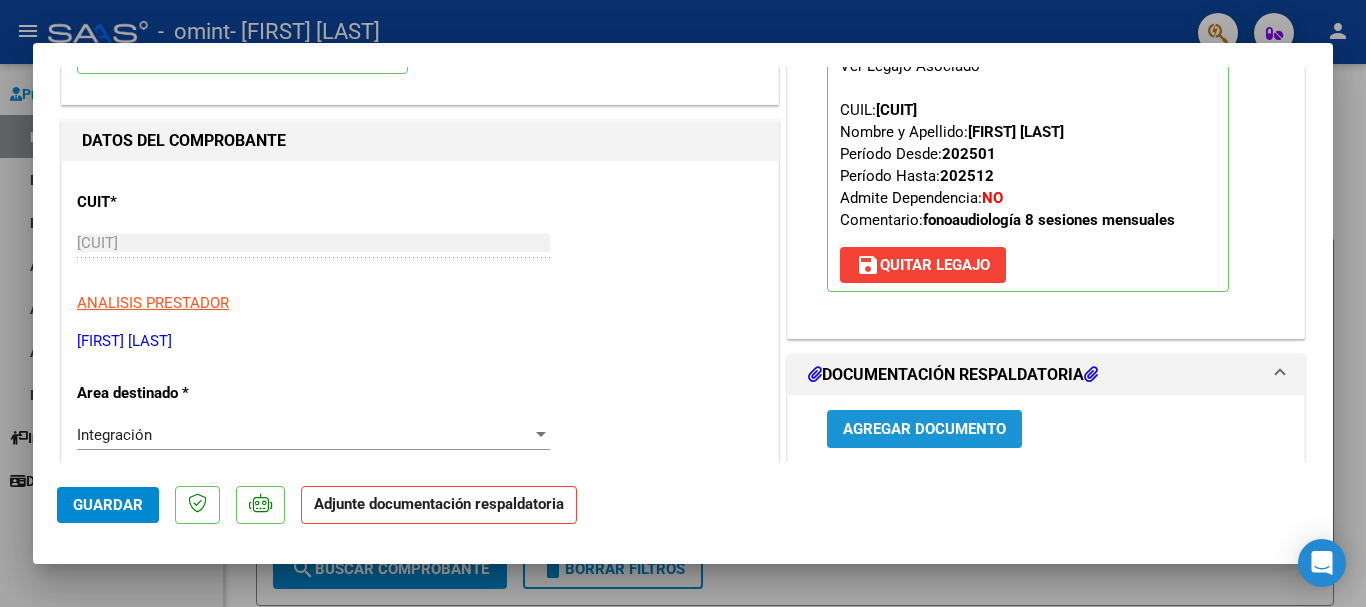 click on "Agregar Documento" at bounding box center (924, 430) 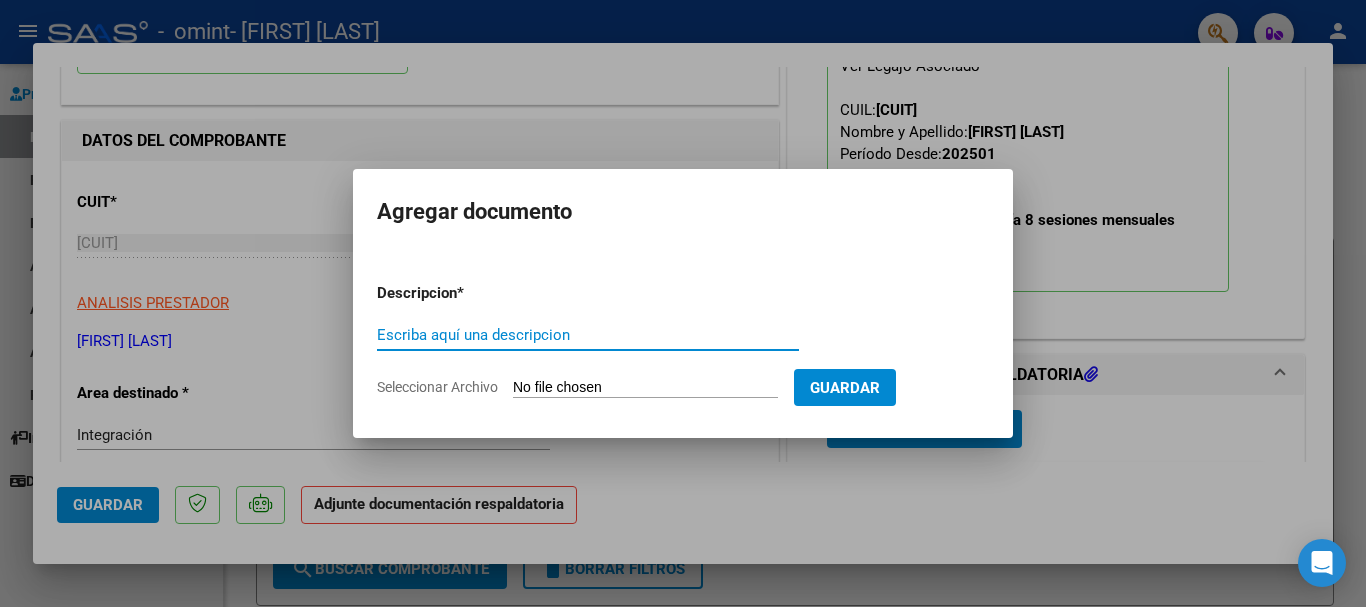 type on "D" 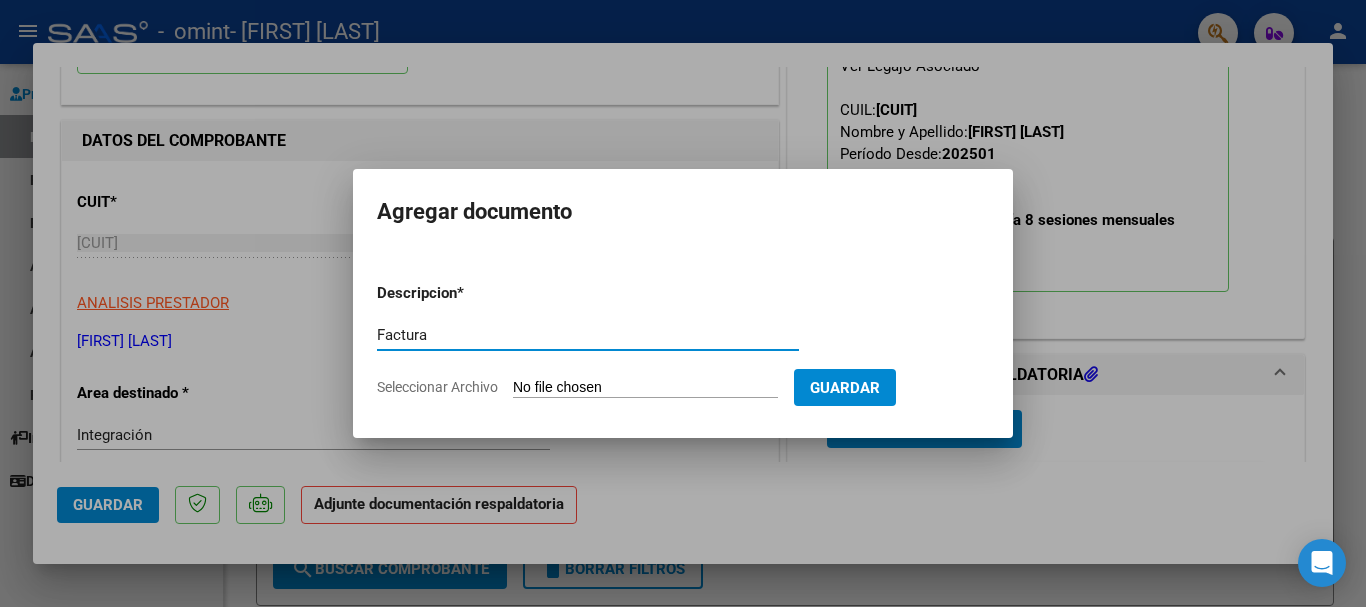 type on "Factura" 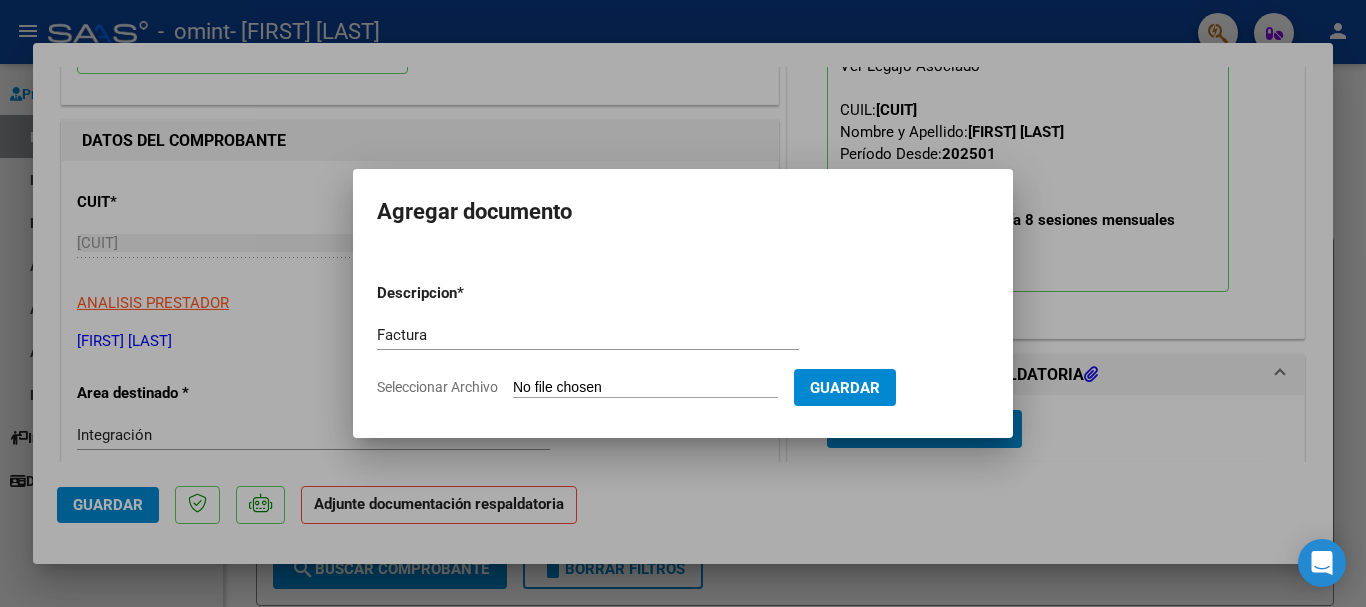 type on "C:\fakepath\[CUIT]_011_00002_00001261.pdf" 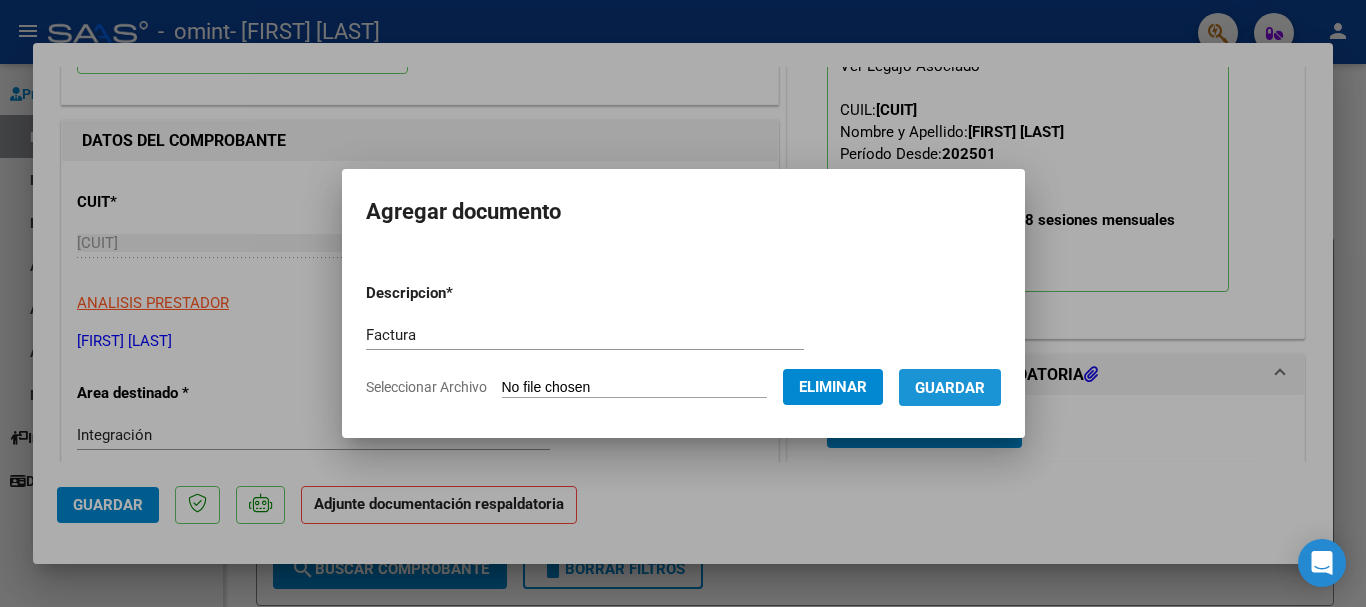 click on "Guardar" at bounding box center [950, 388] 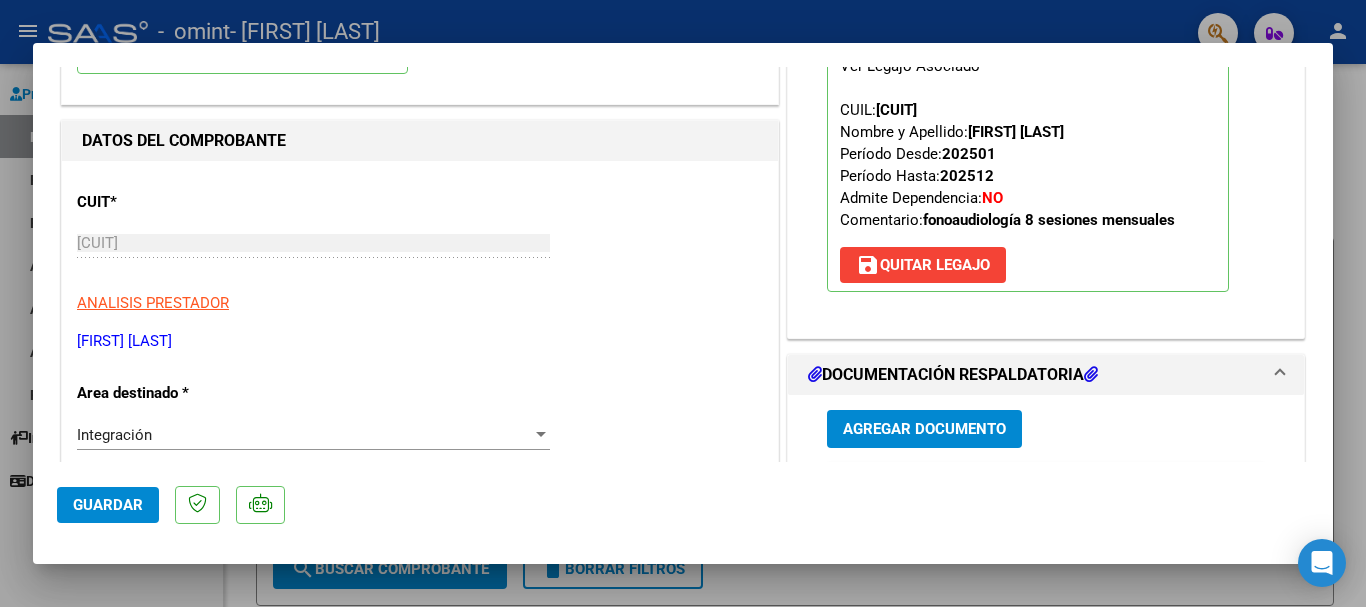 click on "Guardar" 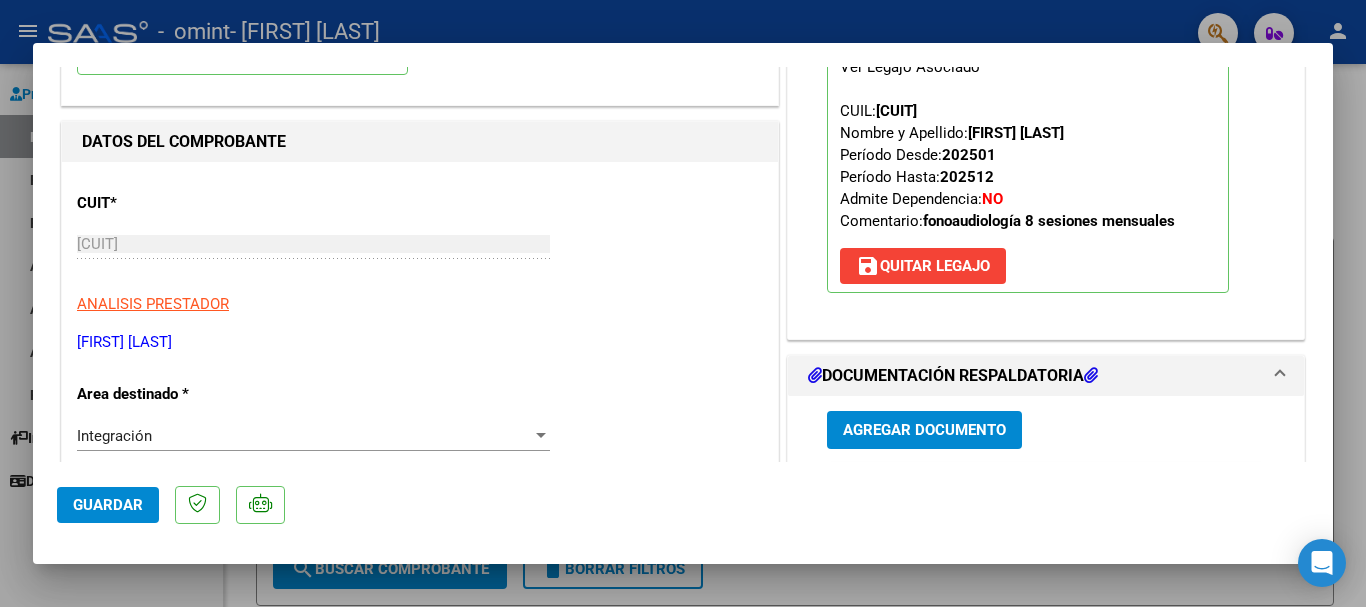 scroll, scrollTop: 295, scrollLeft: 0, axis: vertical 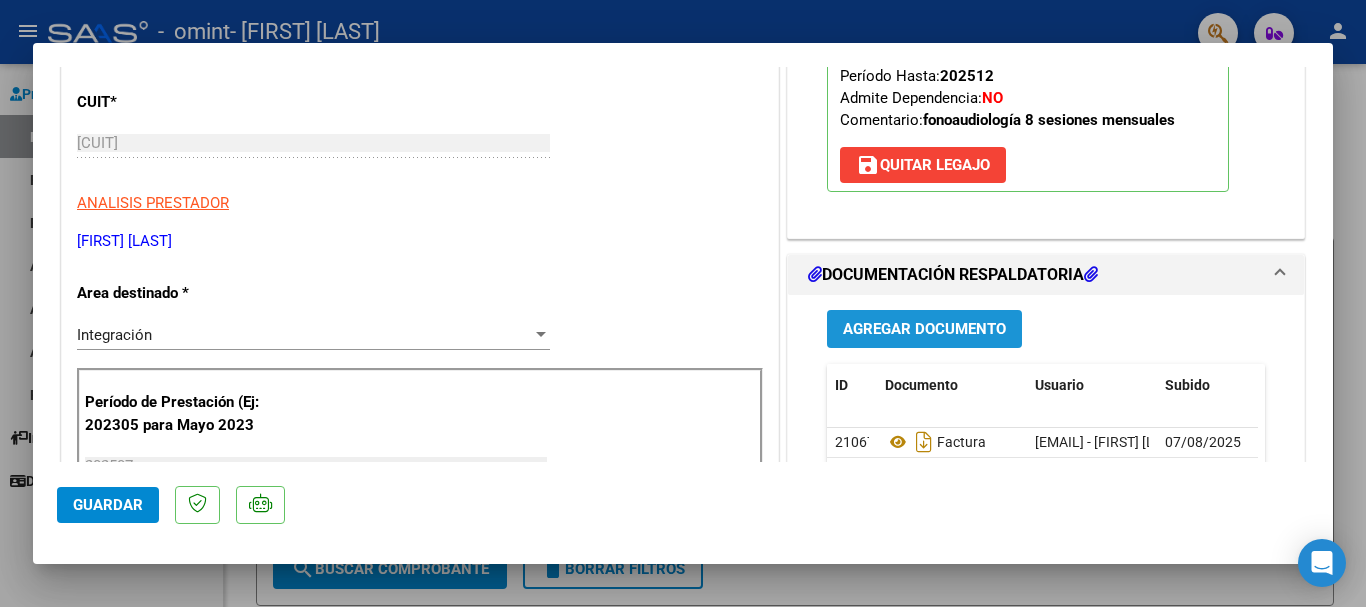 click on "Agregar Documento" at bounding box center [924, 330] 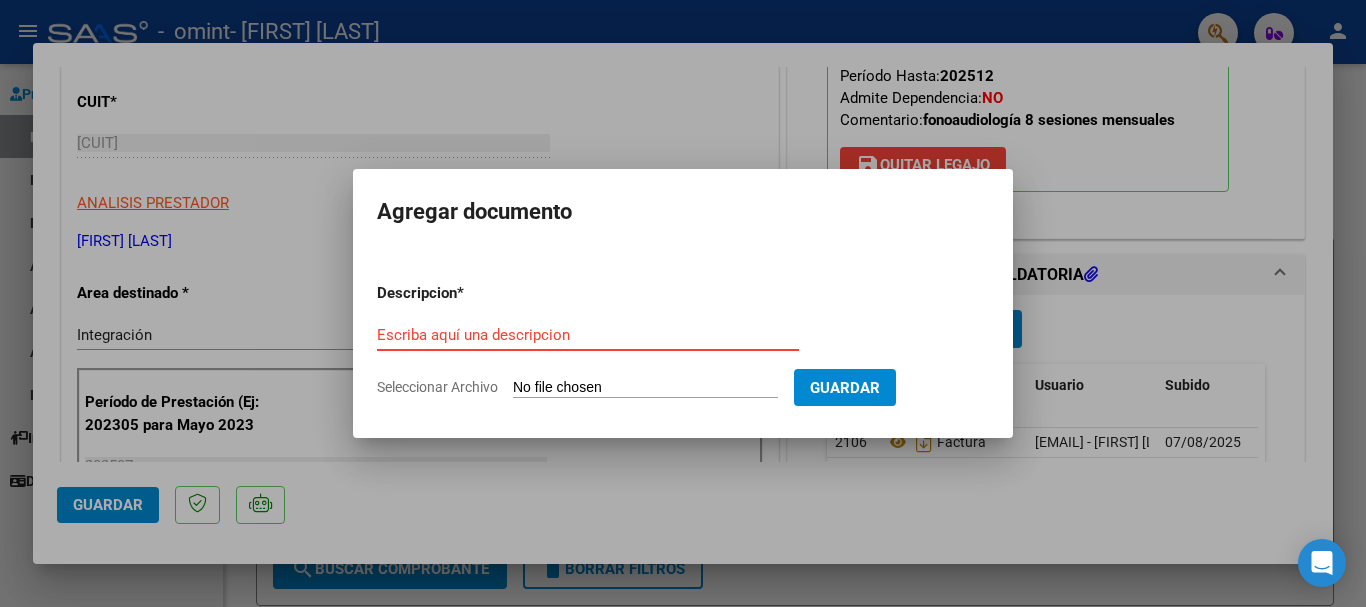 click on "Escriba aquí una descripcion" at bounding box center [588, 335] 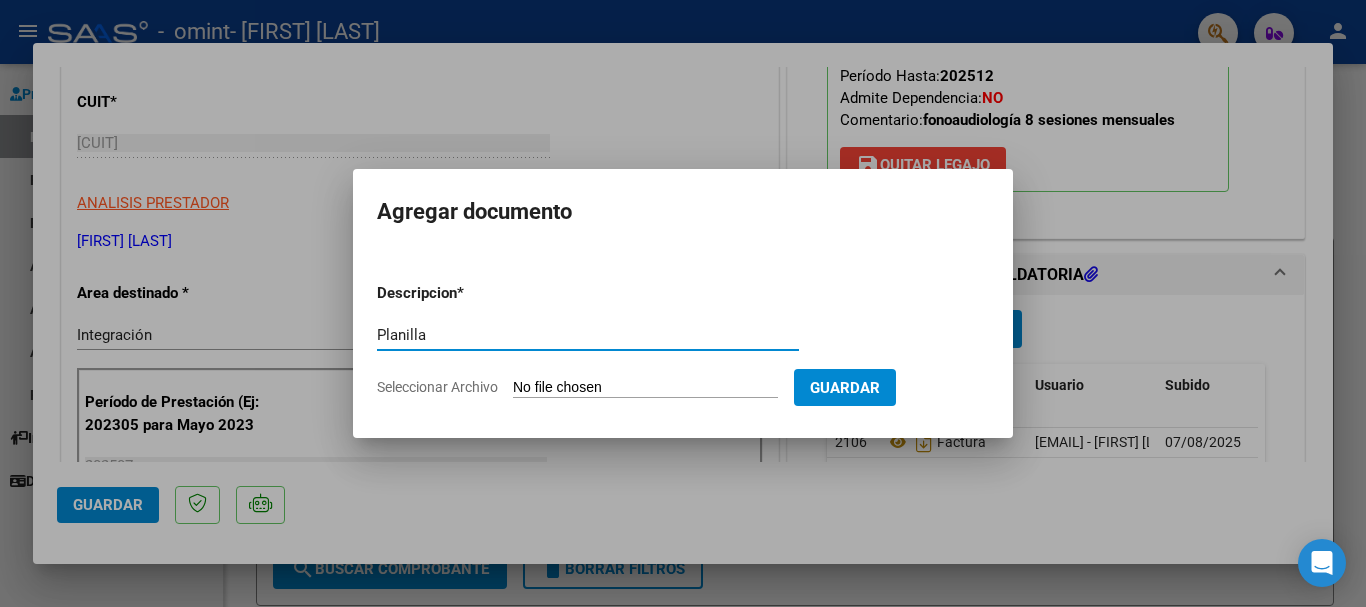 type on "Planilla" 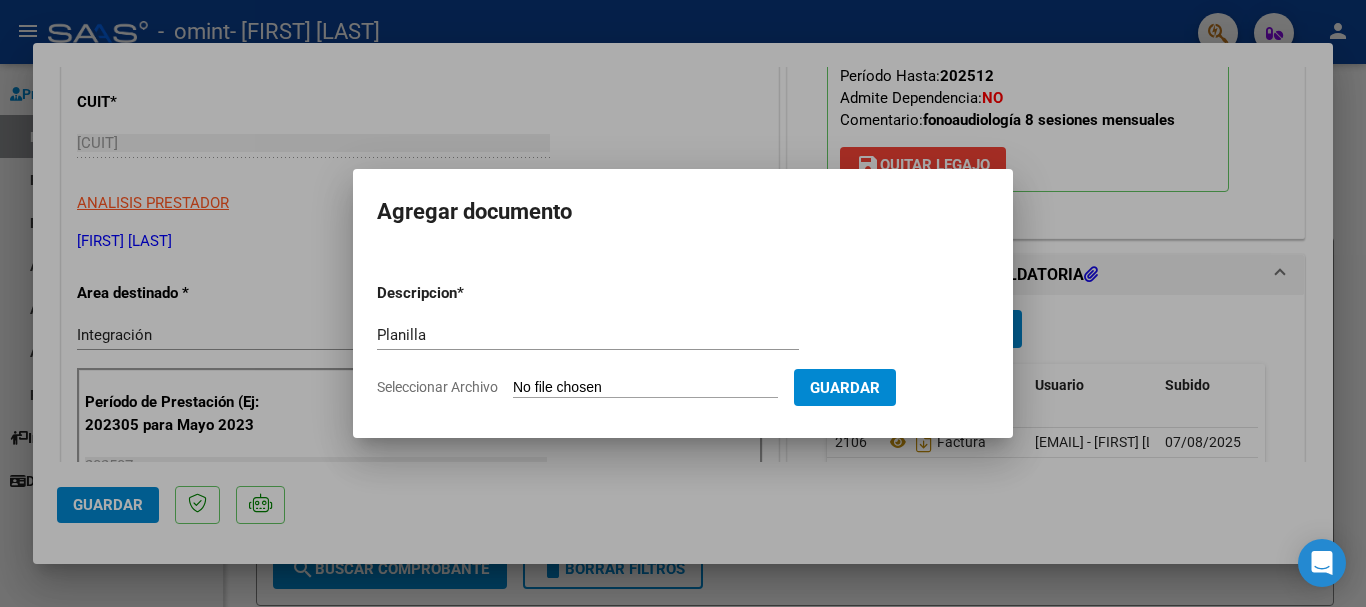 type on "C:\fakepath\planilla emi julio 25.pdf" 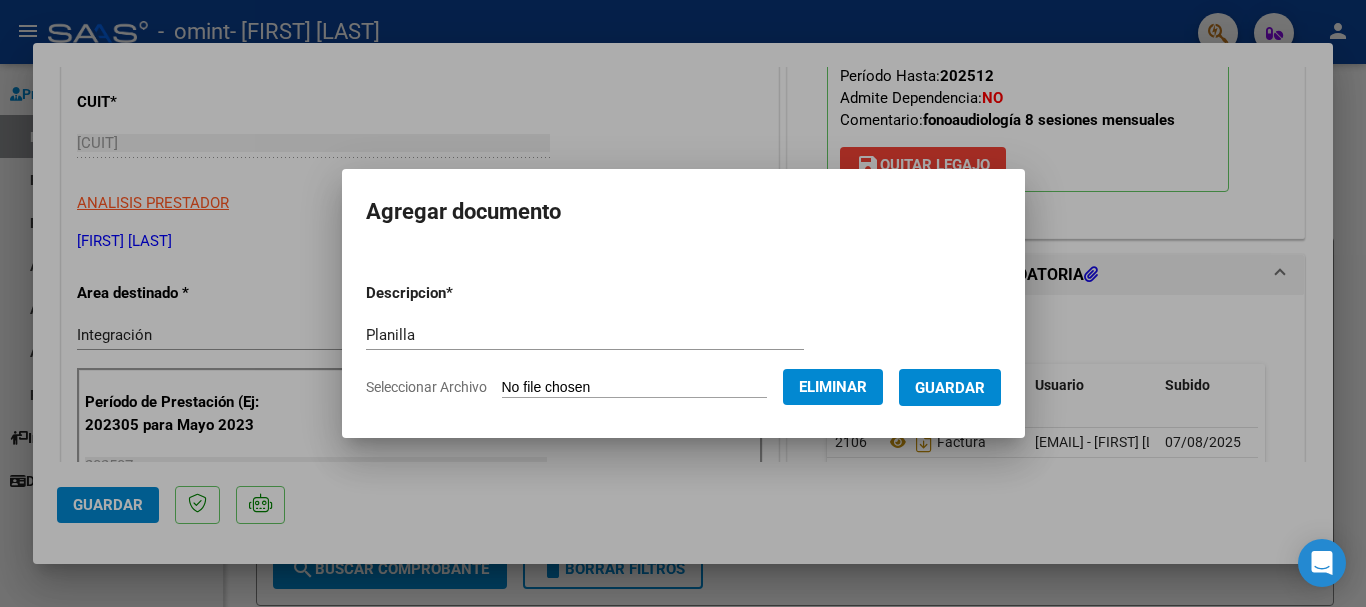 click on "Guardar" at bounding box center [950, 387] 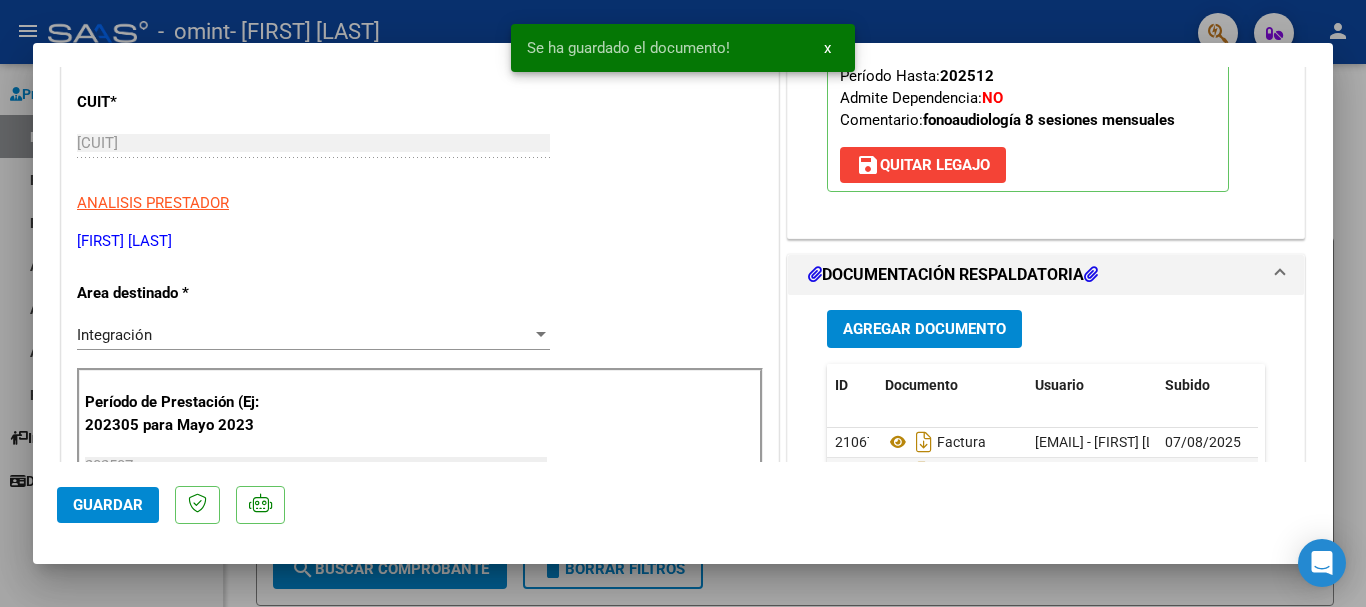 click on "CUIT  *   [CUIT] Ingresar CUIT  ANALISIS PRESTADOR  [FIRST] [LAST]  ARCA Padron" at bounding box center [420, 164] 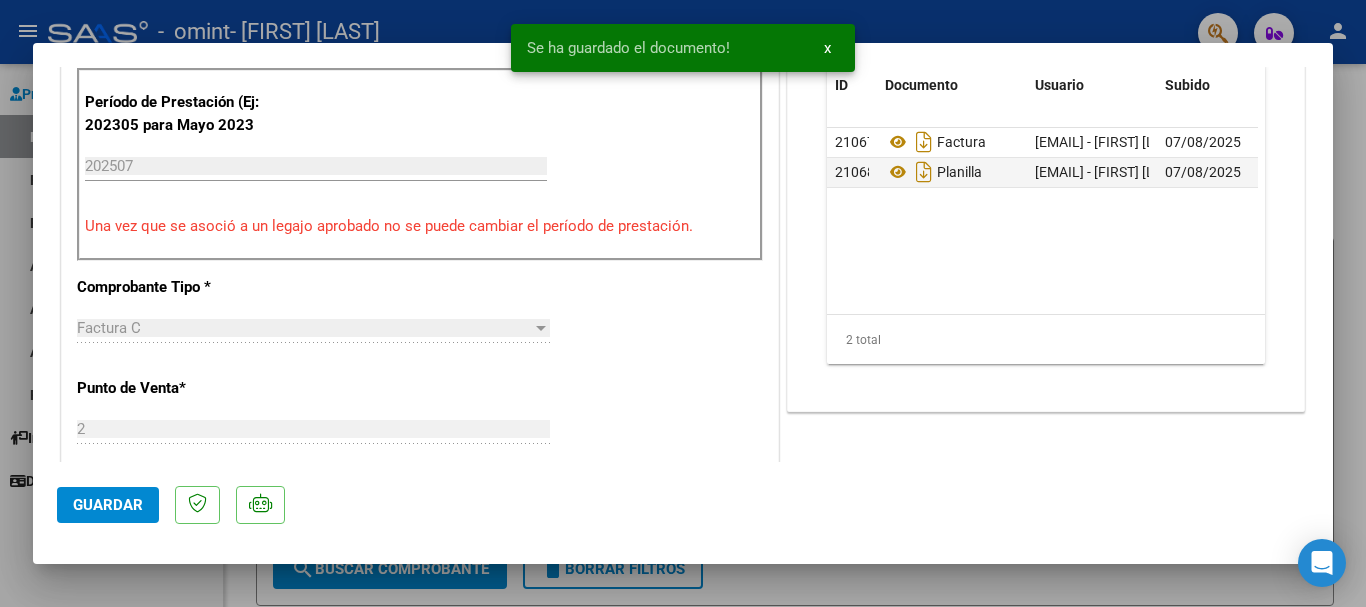 scroll, scrollTop: 795, scrollLeft: 0, axis: vertical 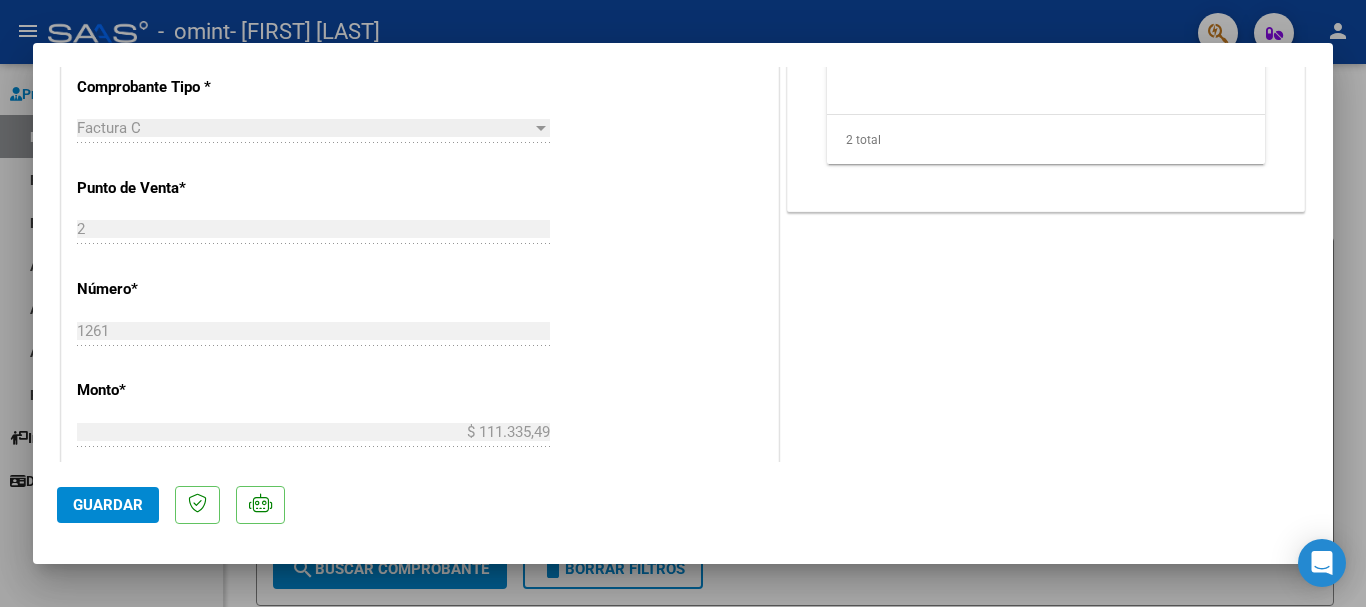 click on "Guardar" 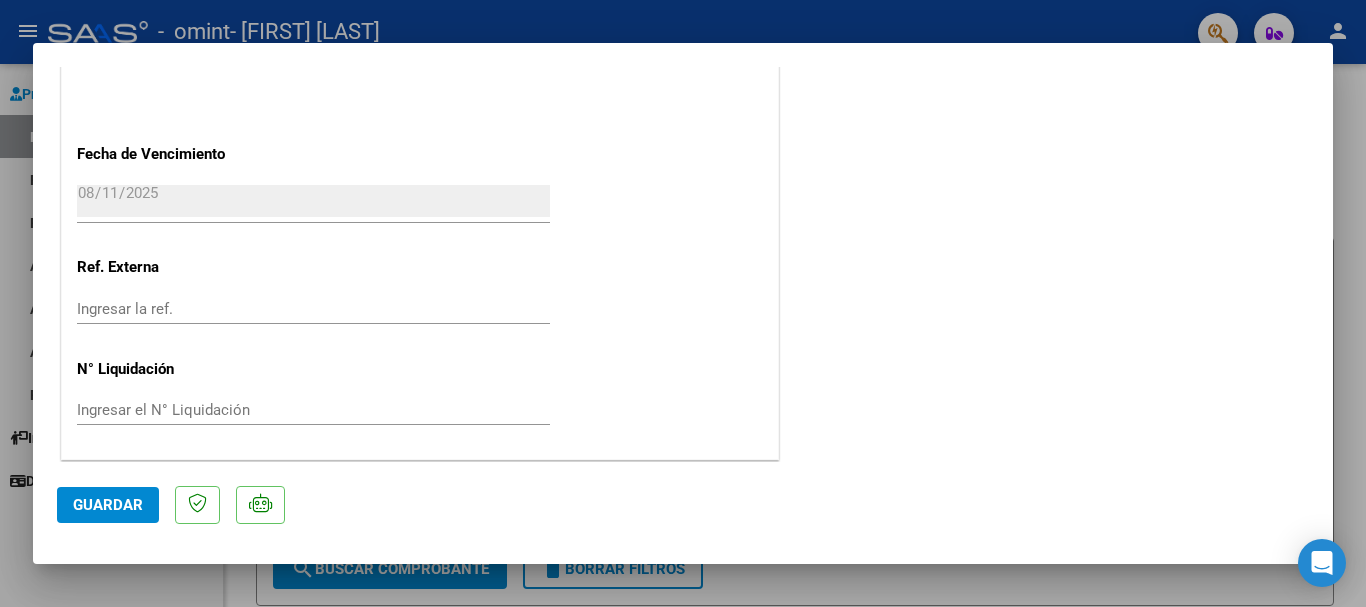 scroll, scrollTop: 1395, scrollLeft: 0, axis: vertical 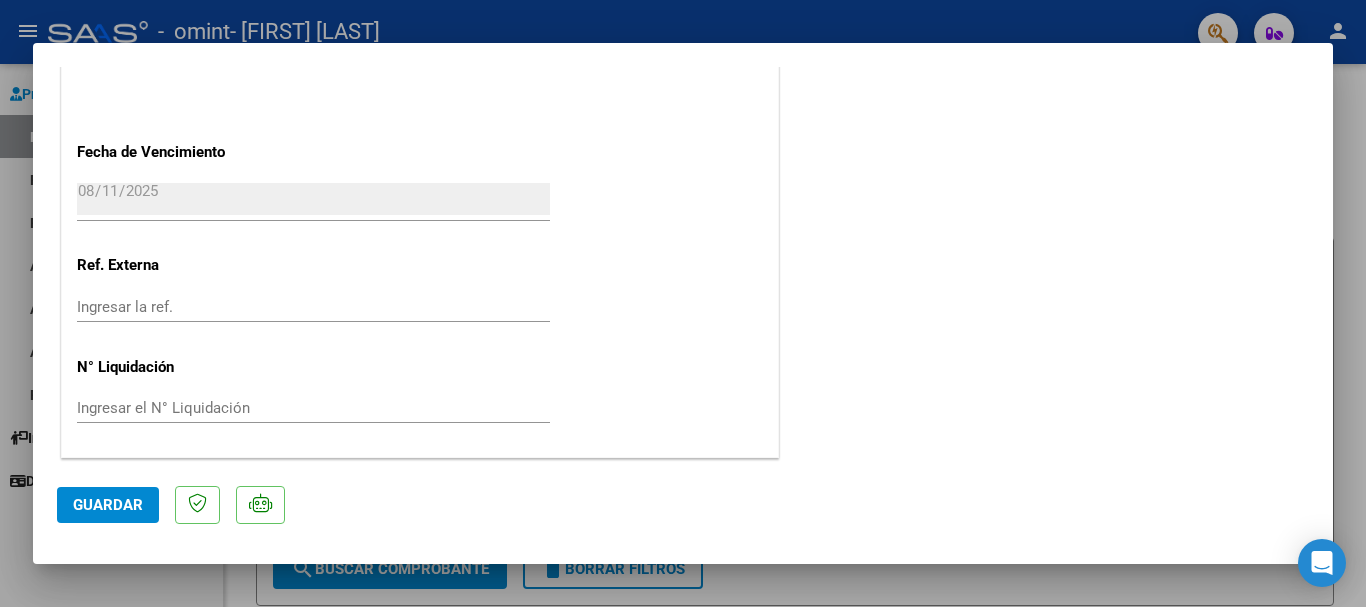 click on "Guardar" 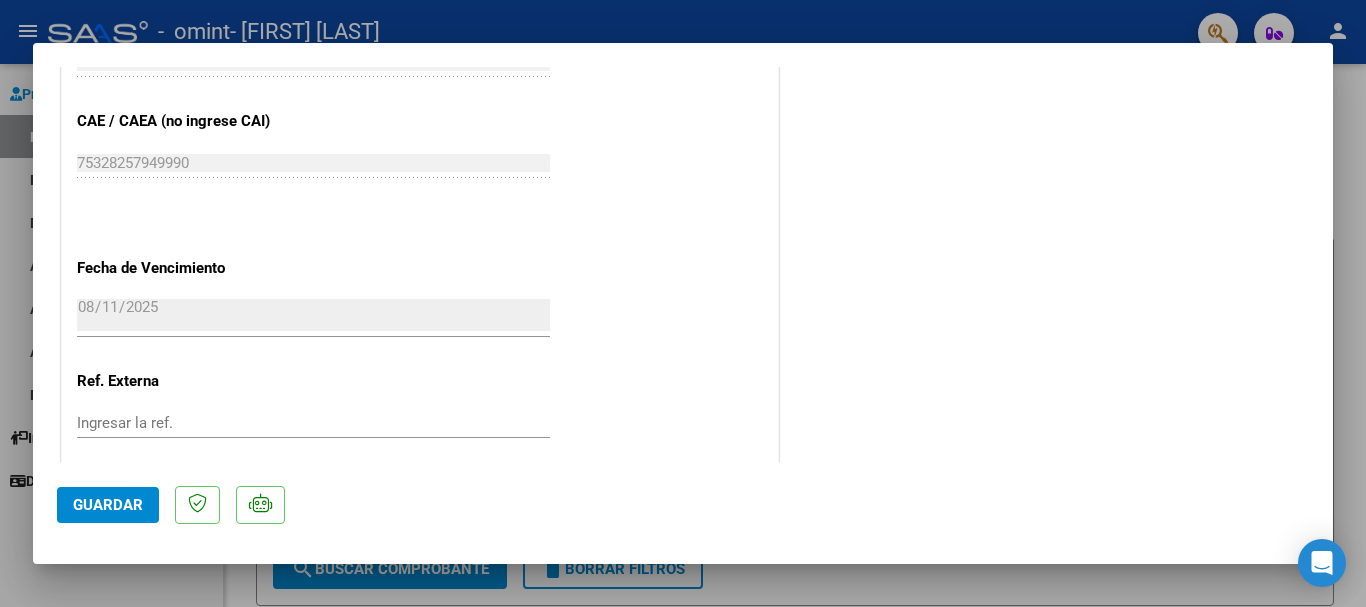 scroll, scrollTop: 1395, scrollLeft: 0, axis: vertical 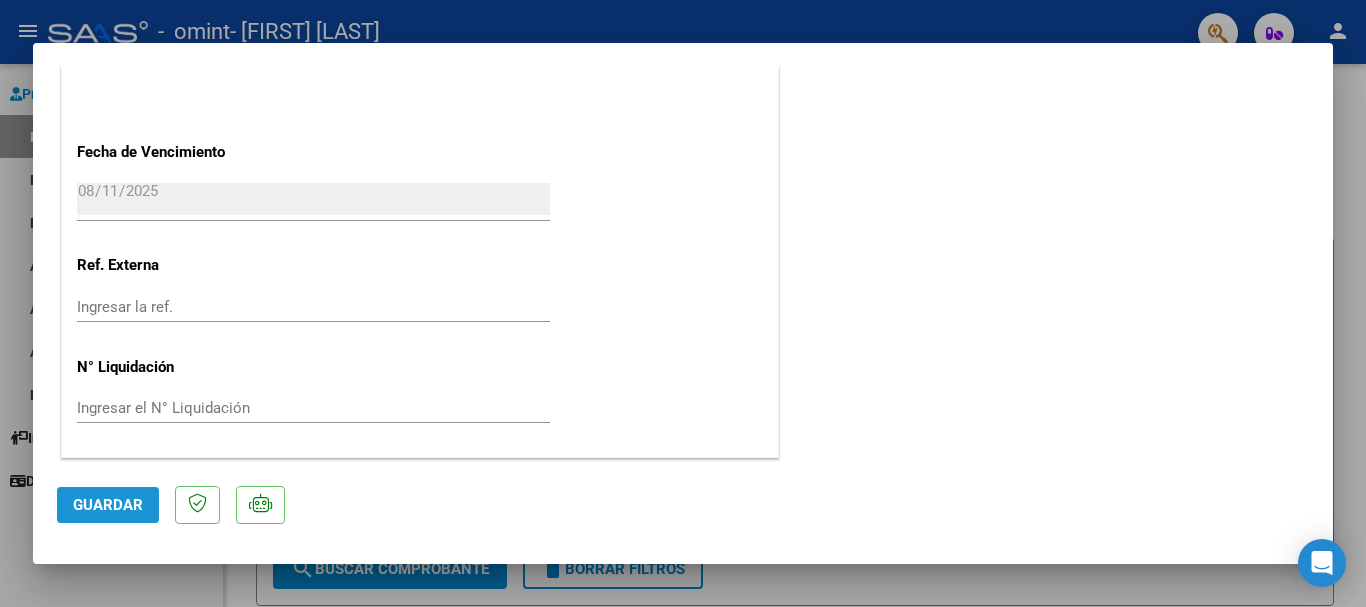 click on "Guardar" 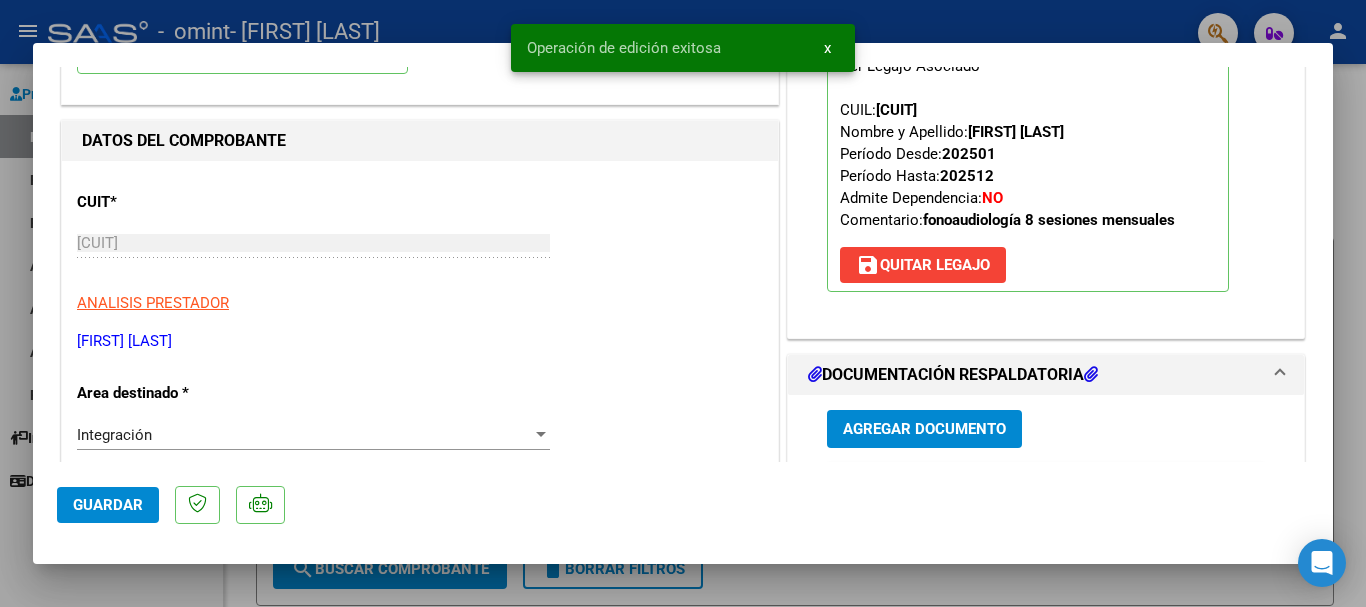 scroll, scrollTop: 0, scrollLeft: 0, axis: both 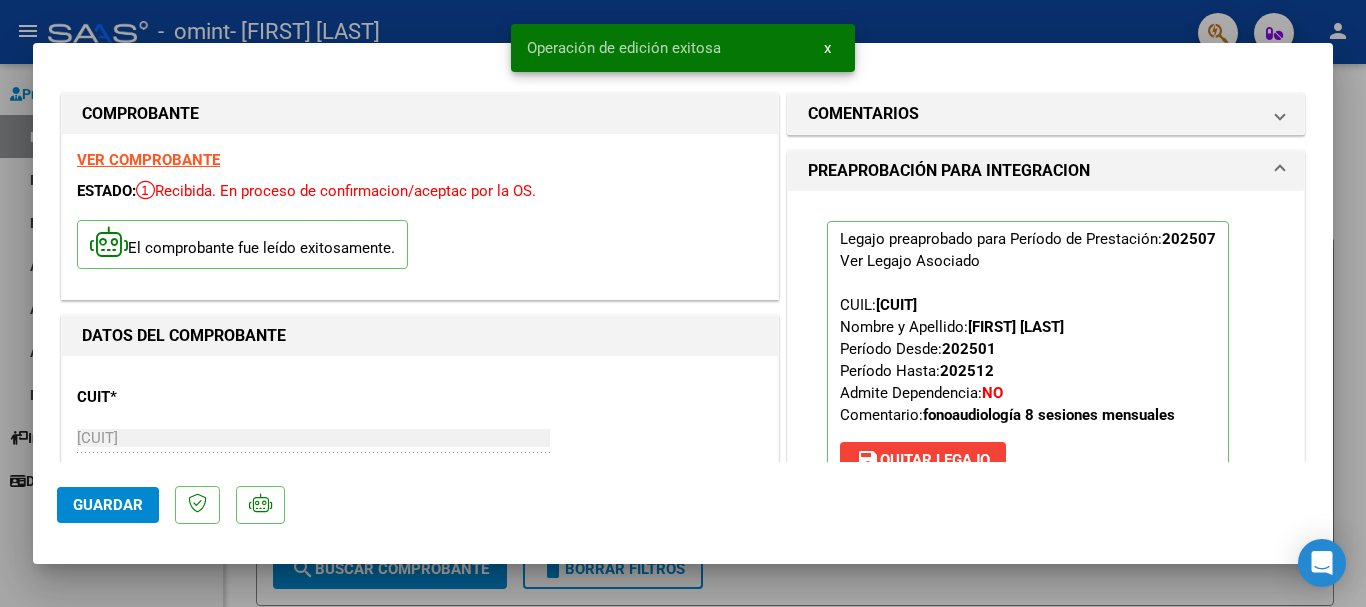 click at bounding box center (683, 303) 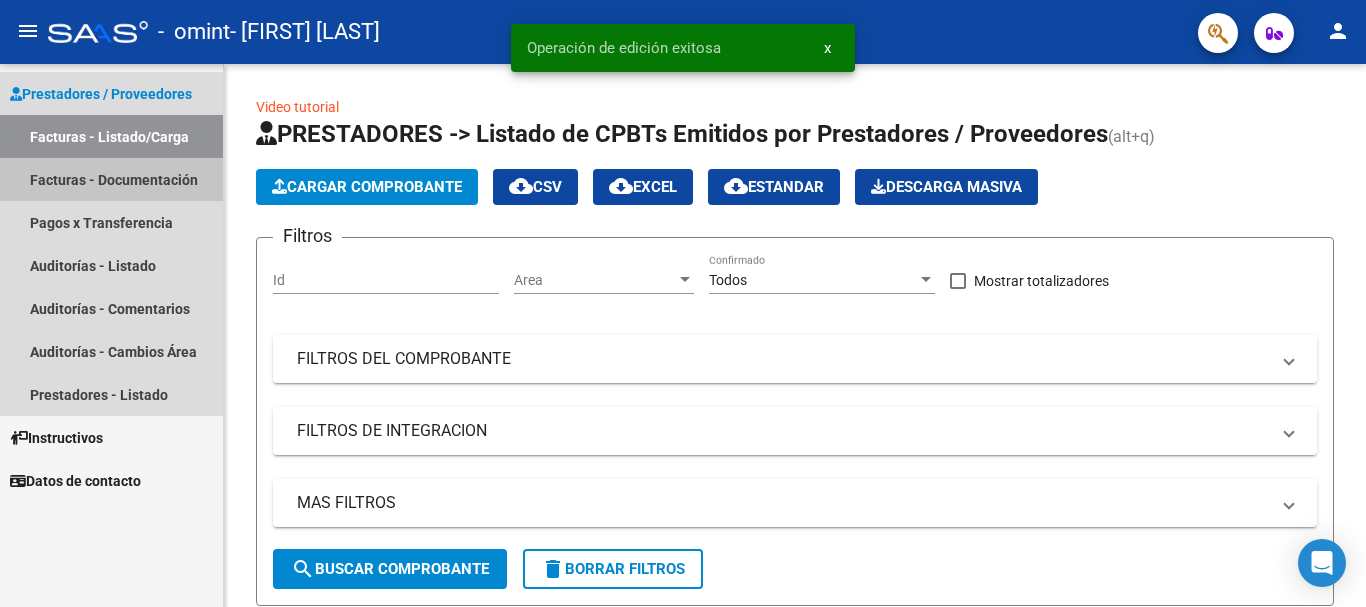 click on "Facturas - Documentación" at bounding box center (111, 179) 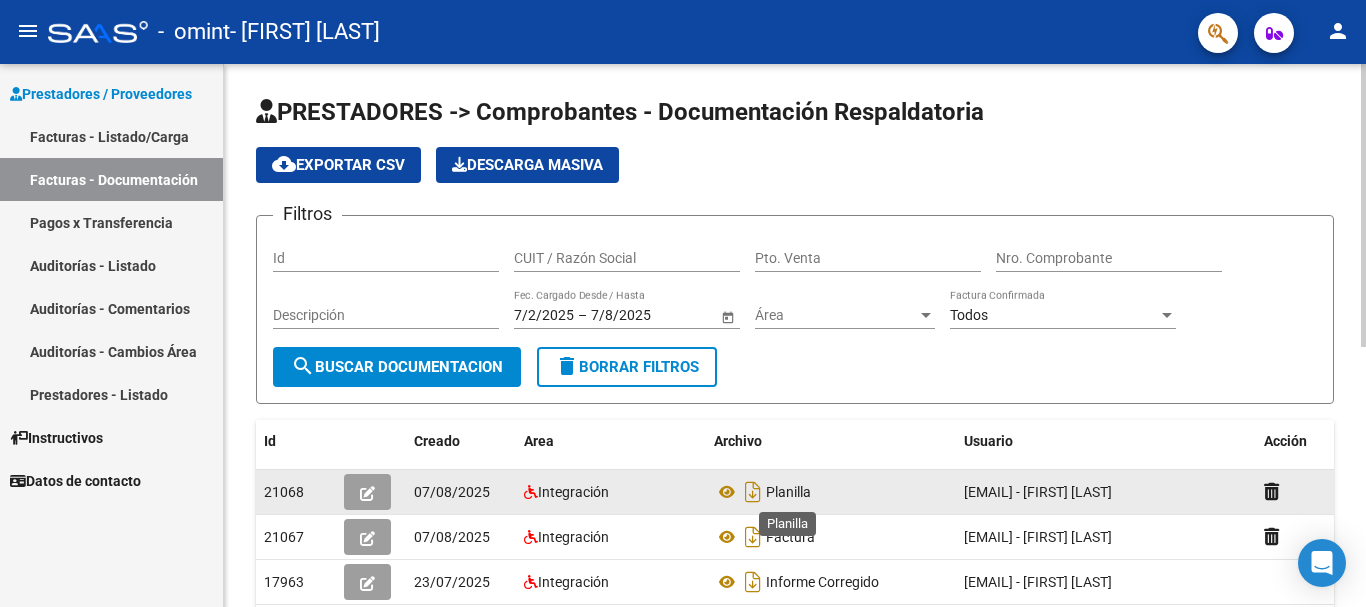 scroll, scrollTop: 100, scrollLeft: 0, axis: vertical 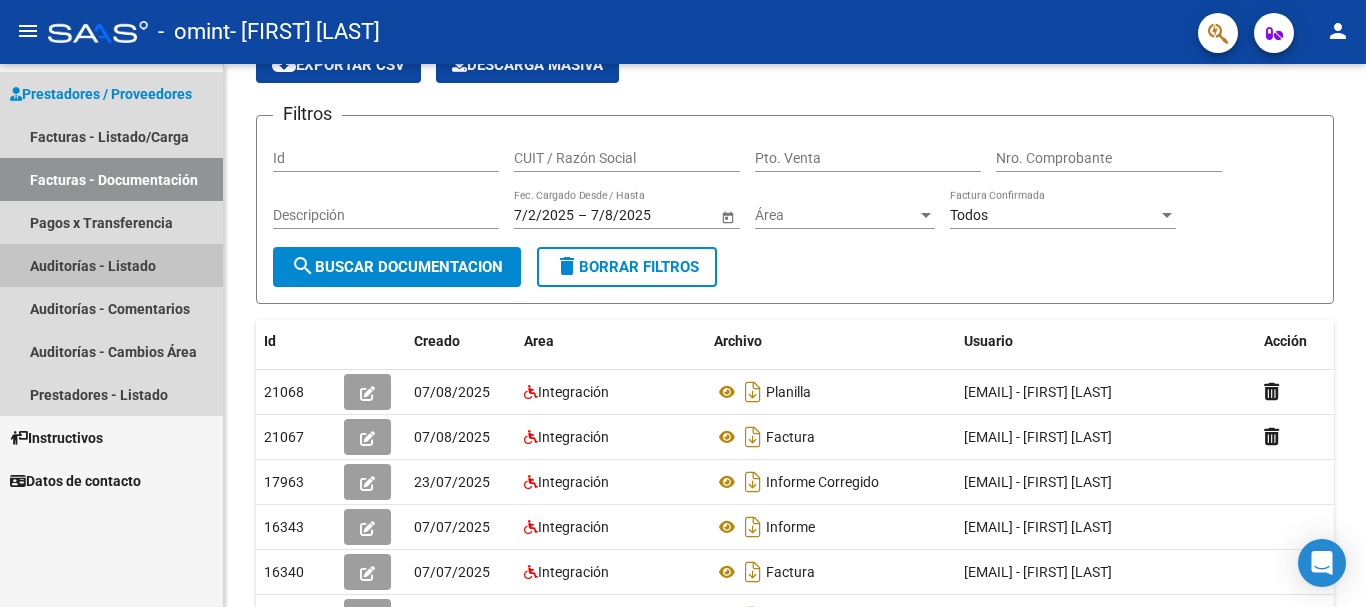 click on "Auditorías - Listado" at bounding box center (111, 265) 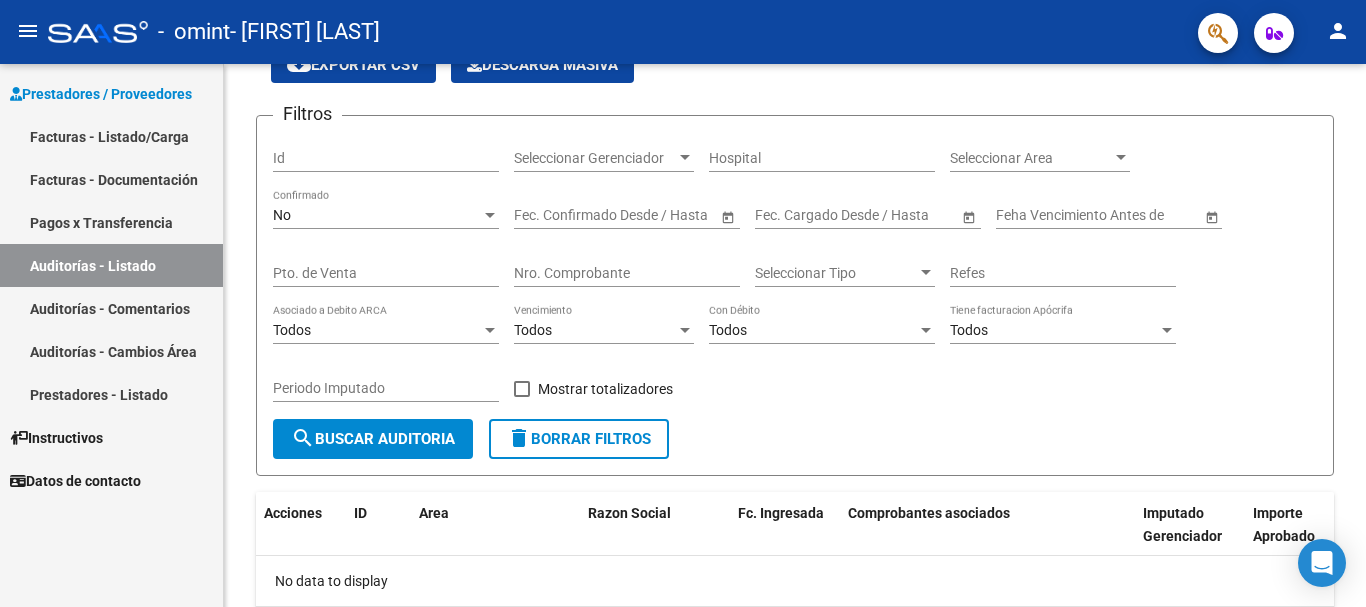 click on "Facturas - Documentación" at bounding box center [111, 179] 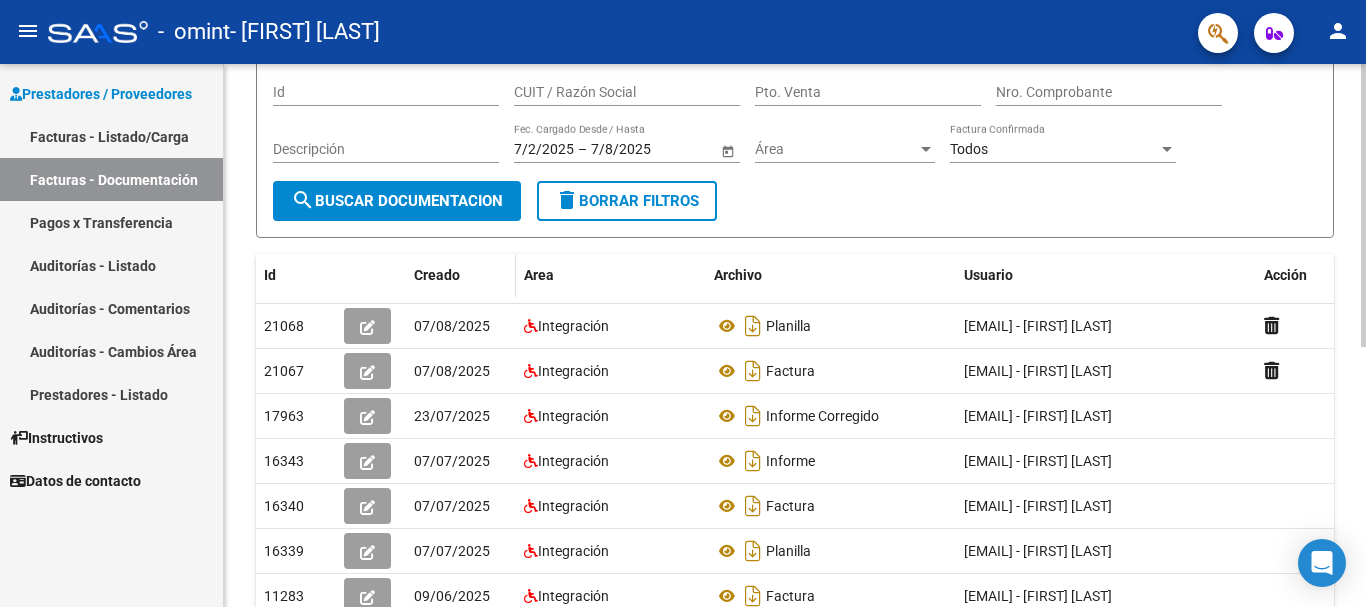 scroll, scrollTop: 200, scrollLeft: 0, axis: vertical 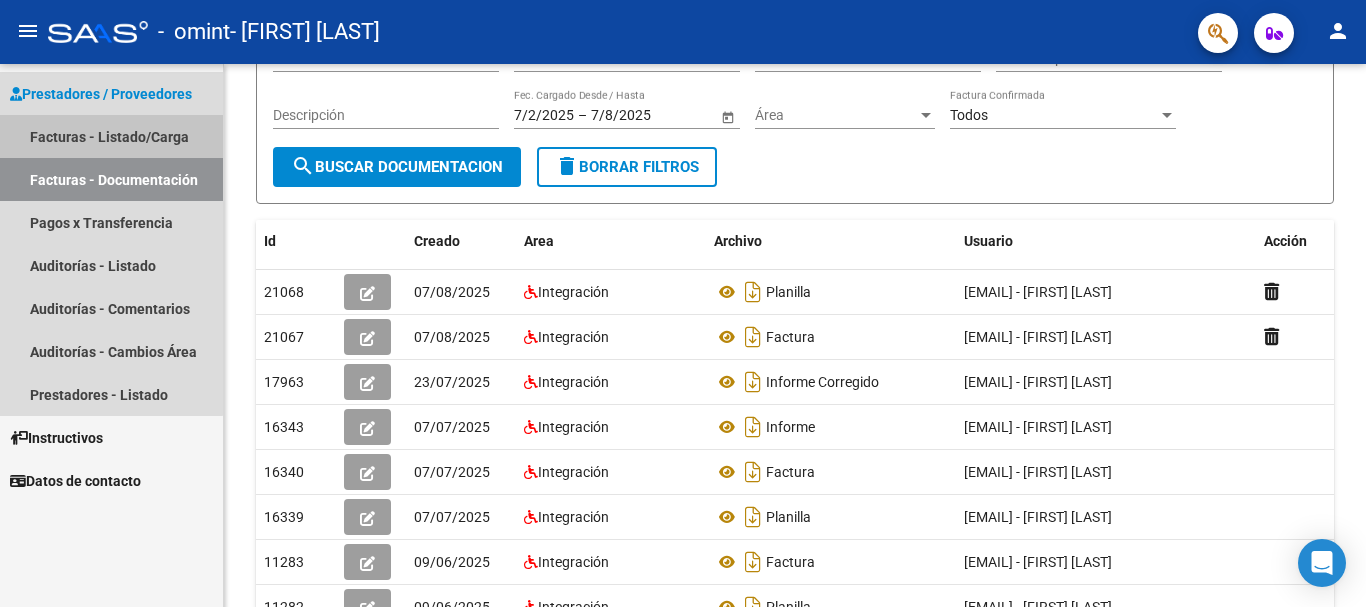 click on "Facturas - Listado/Carga" at bounding box center [111, 136] 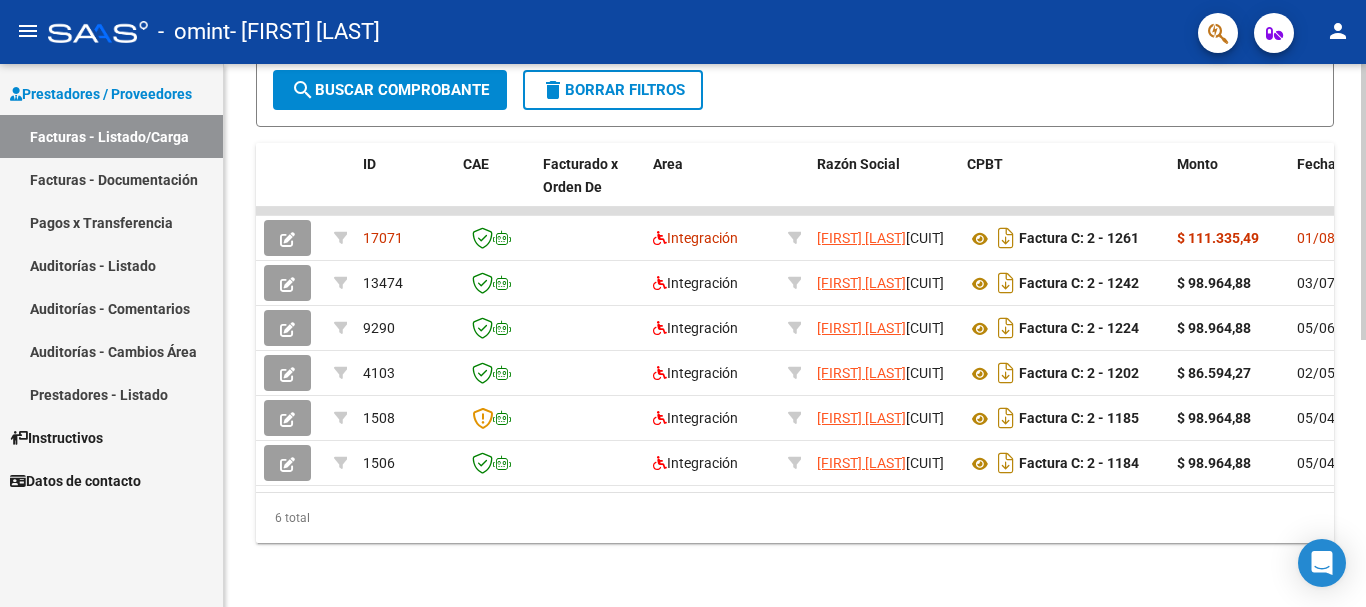 scroll, scrollTop: 525, scrollLeft: 0, axis: vertical 